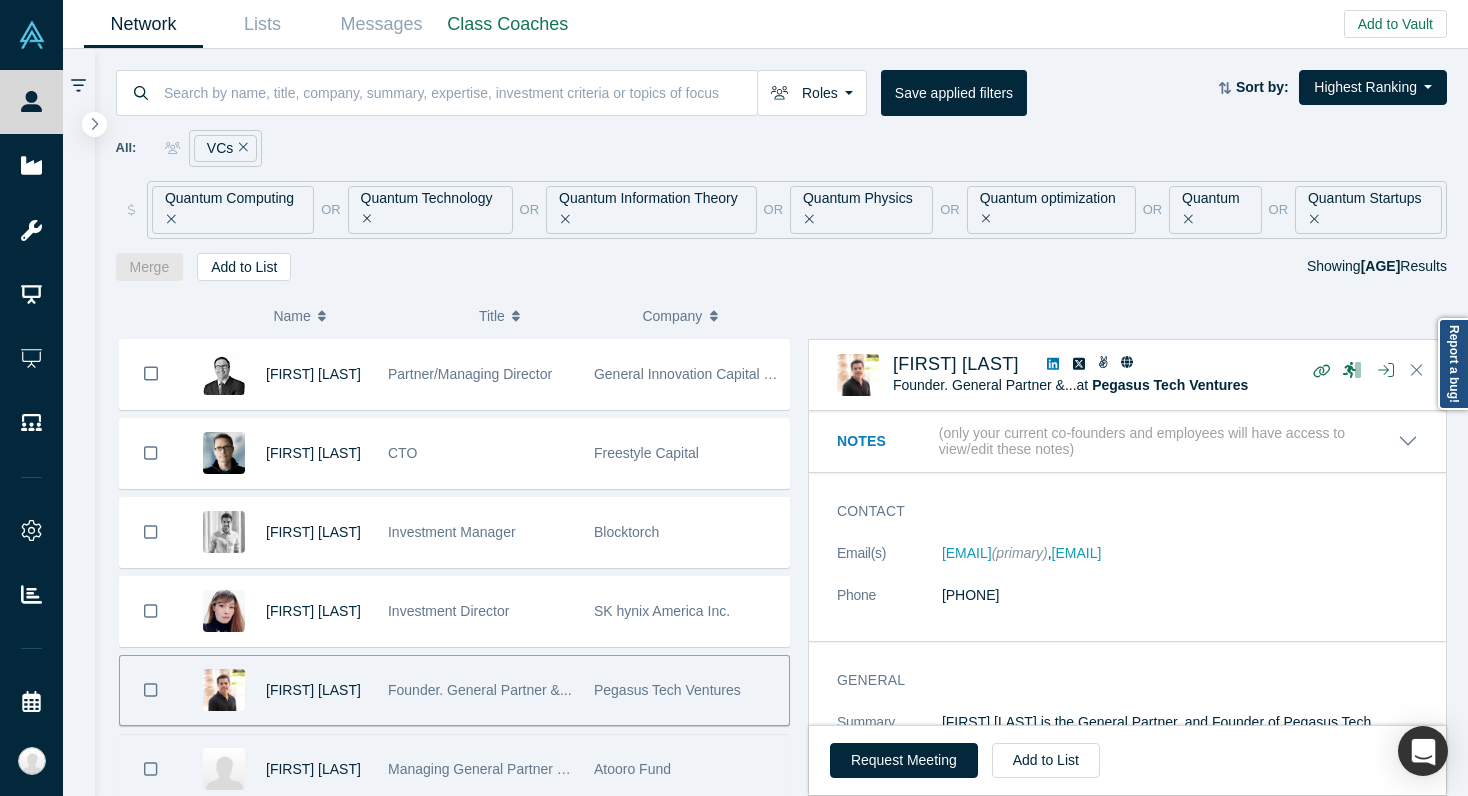 scroll, scrollTop: 0, scrollLeft: 0, axis: both 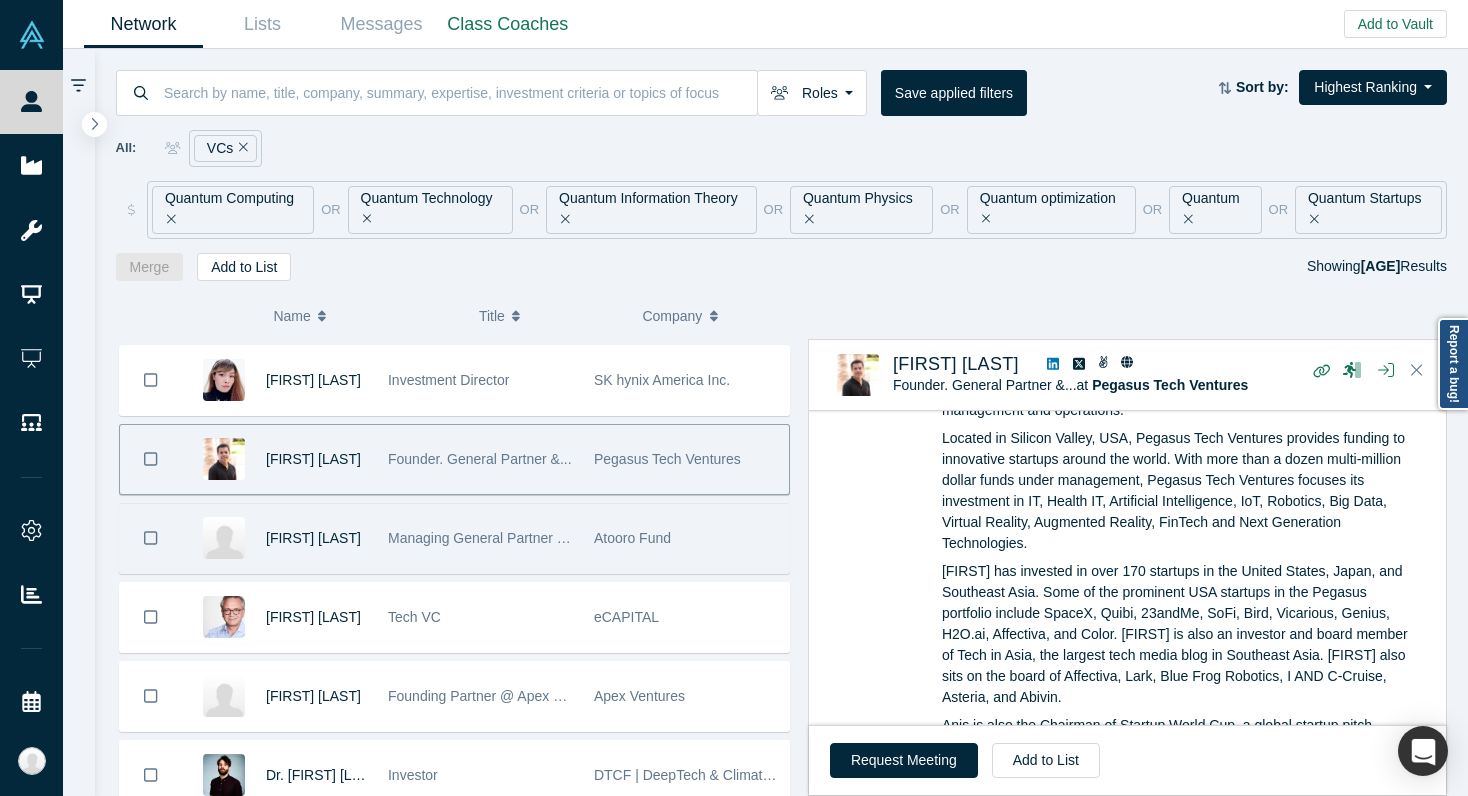 click on "Managing General Partner @ Atooro Fund" at bounding box center [519, 538] 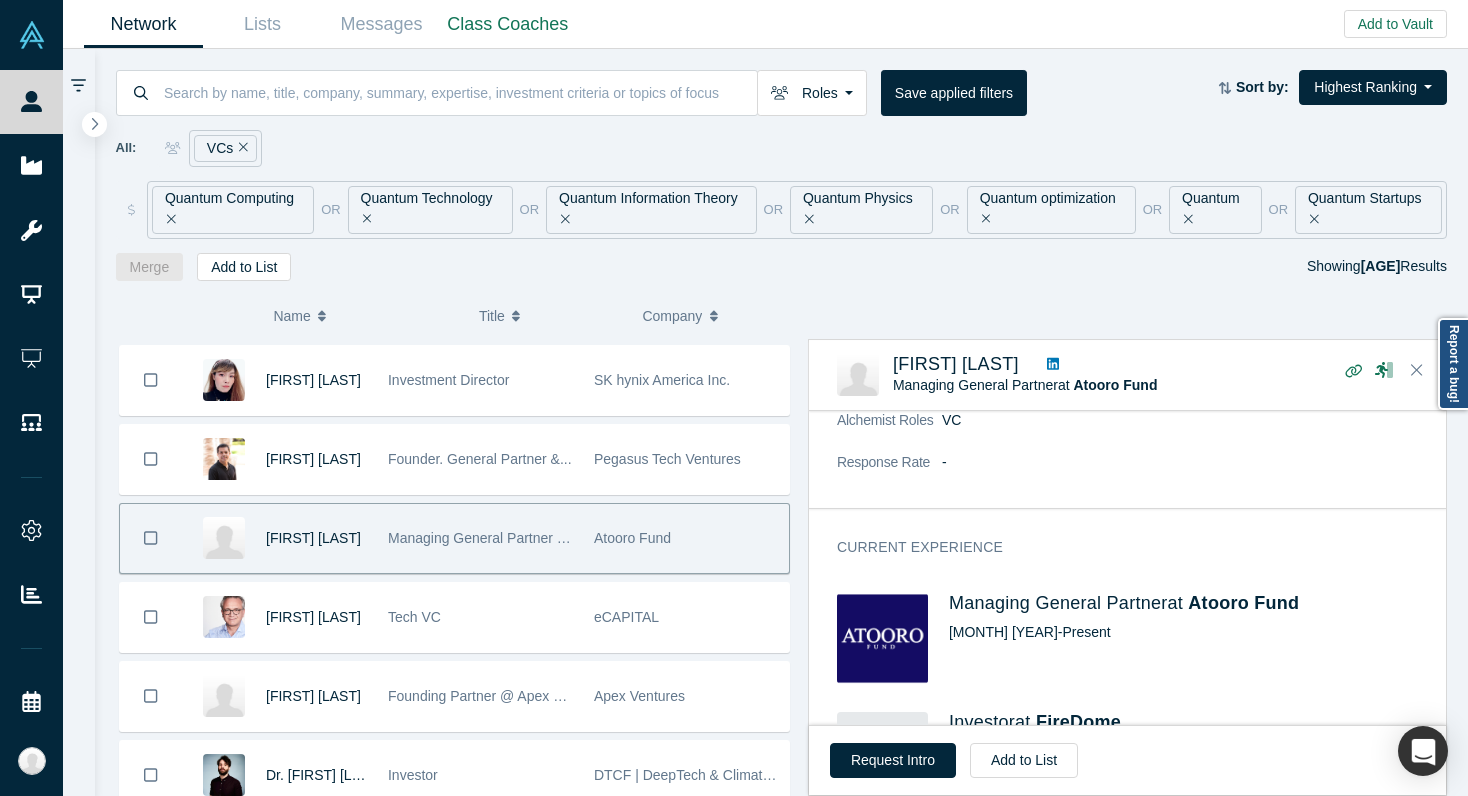 scroll, scrollTop: 125, scrollLeft: 0, axis: vertical 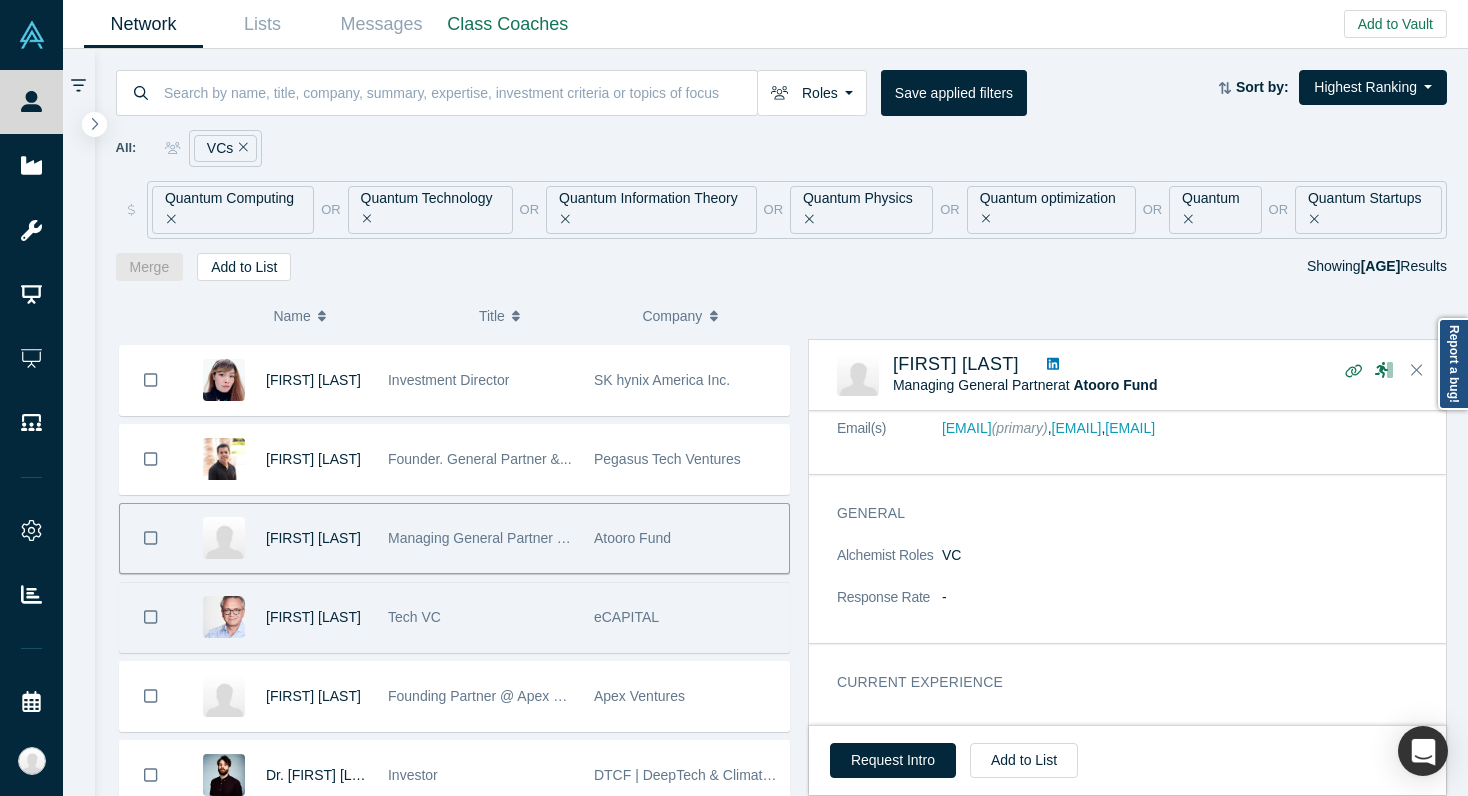 click on "Tech VC" at bounding box center (480, 617) 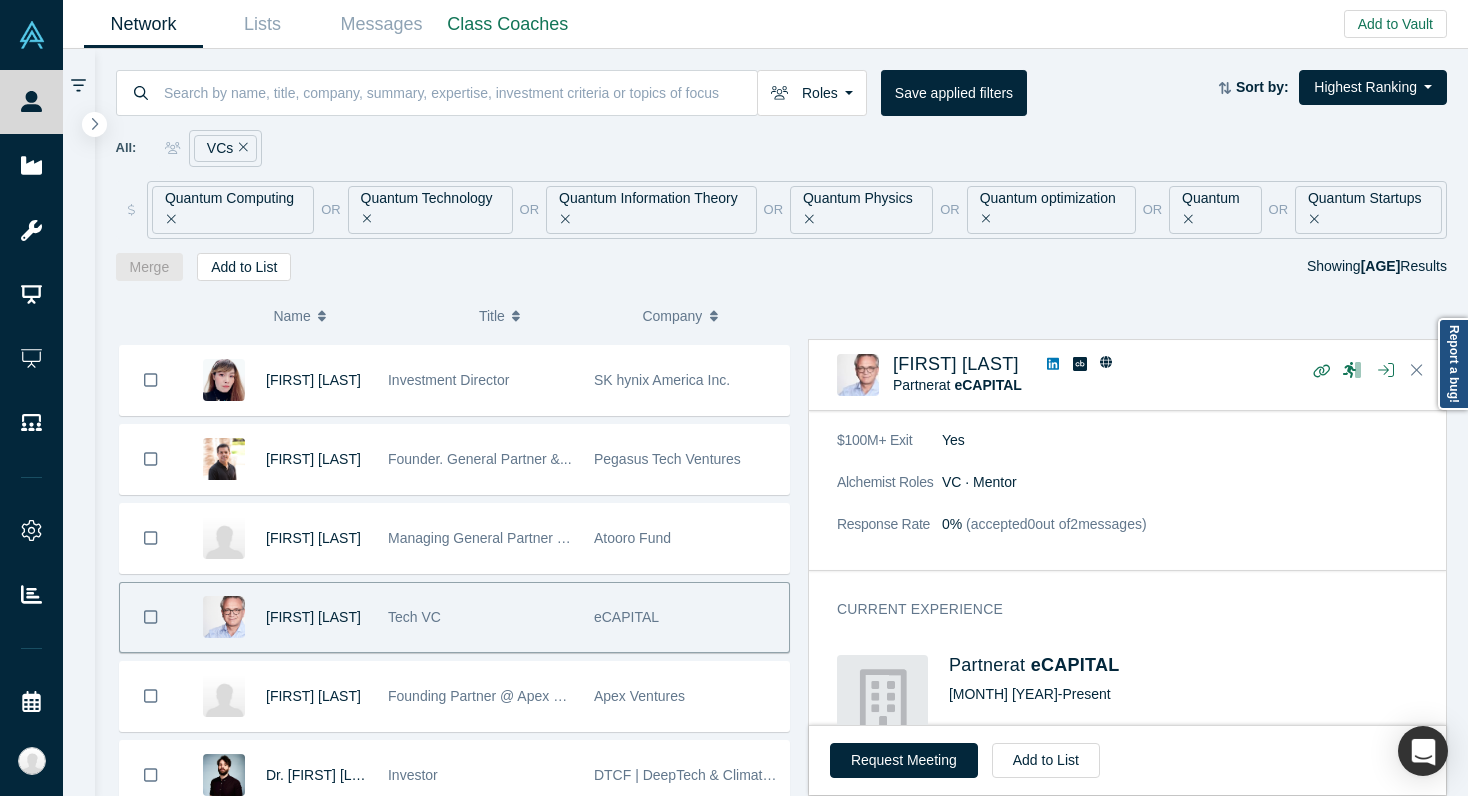 scroll, scrollTop: 504, scrollLeft: 0, axis: vertical 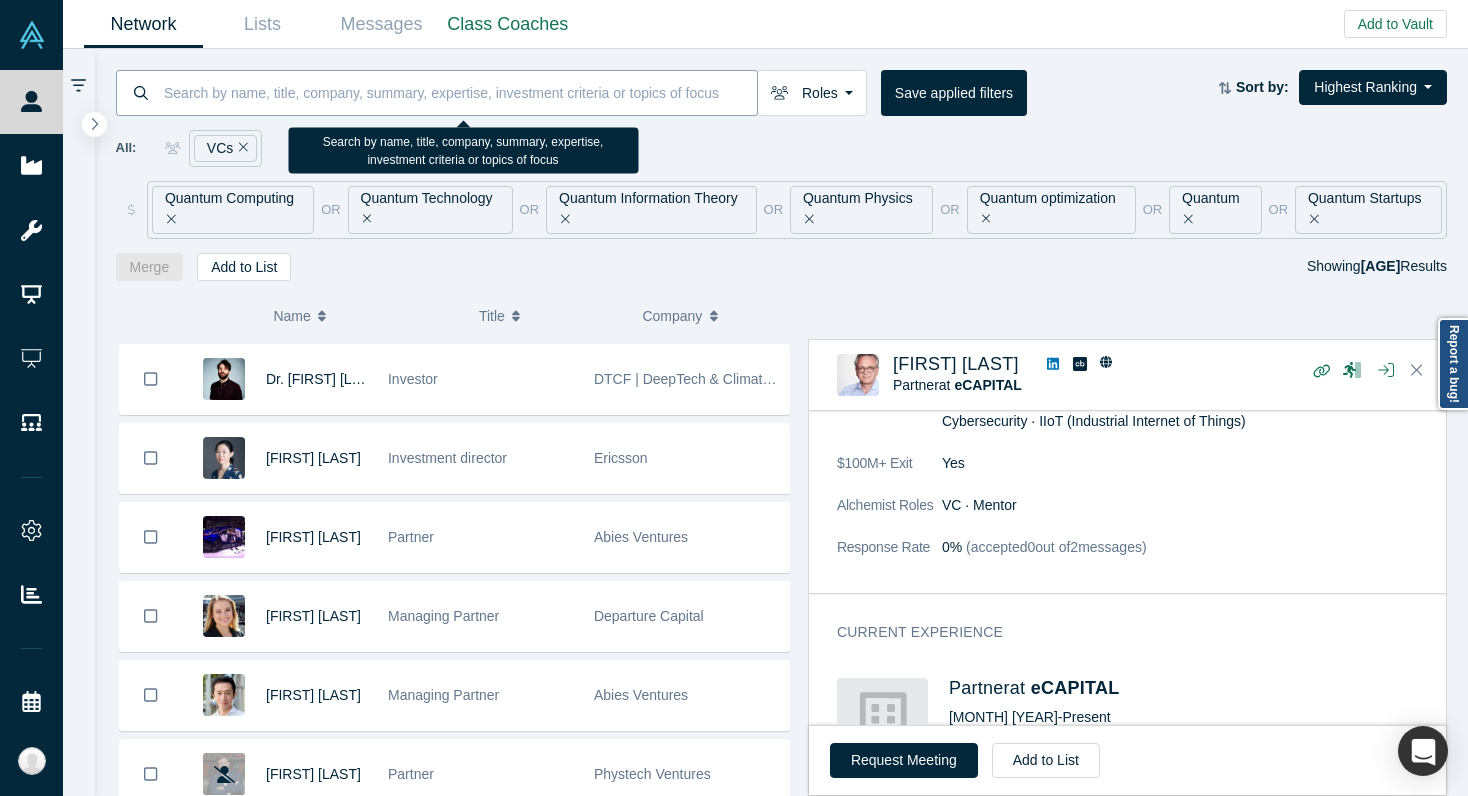 click at bounding box center (459, 92) 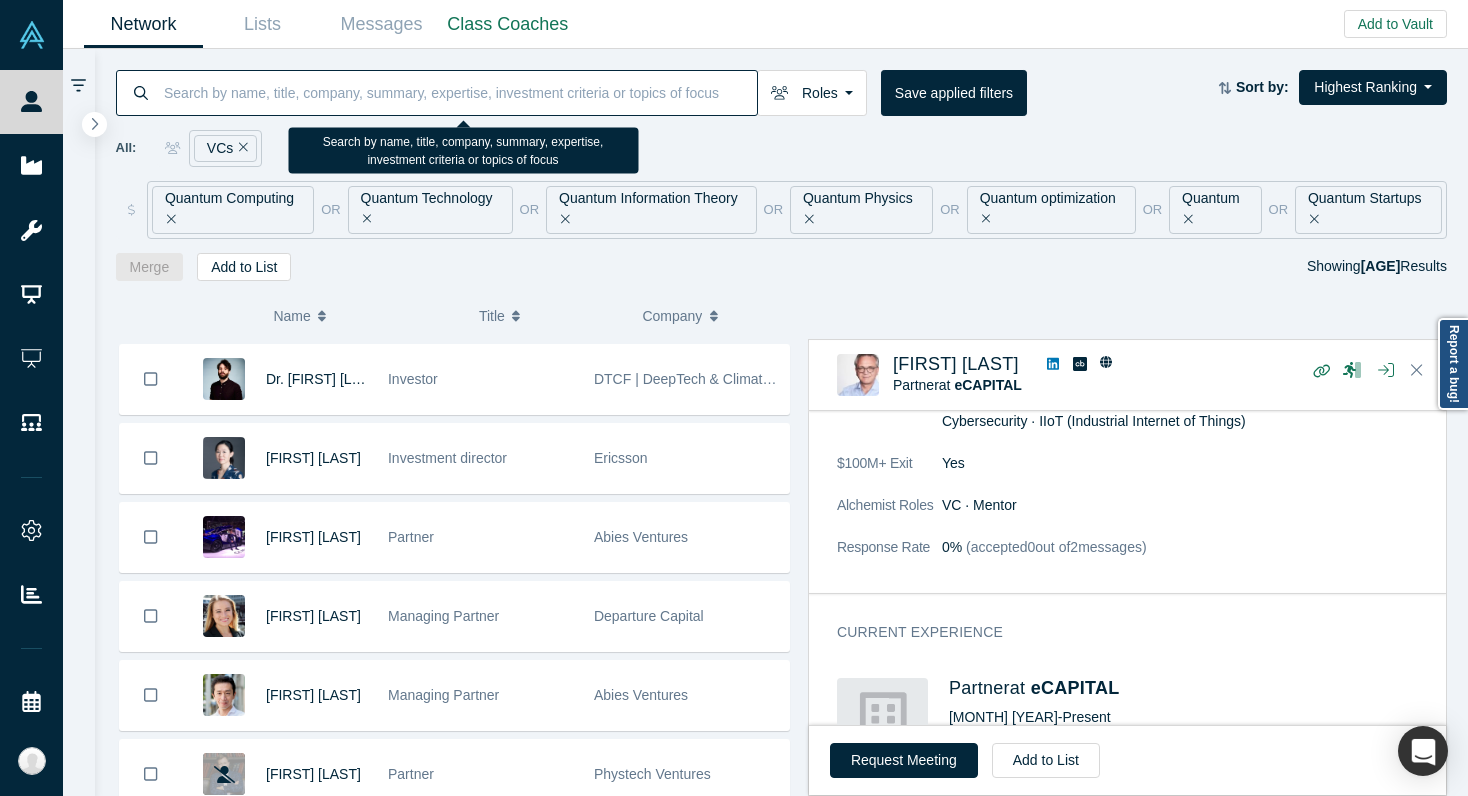 paste on "America’s Frontier Fund" 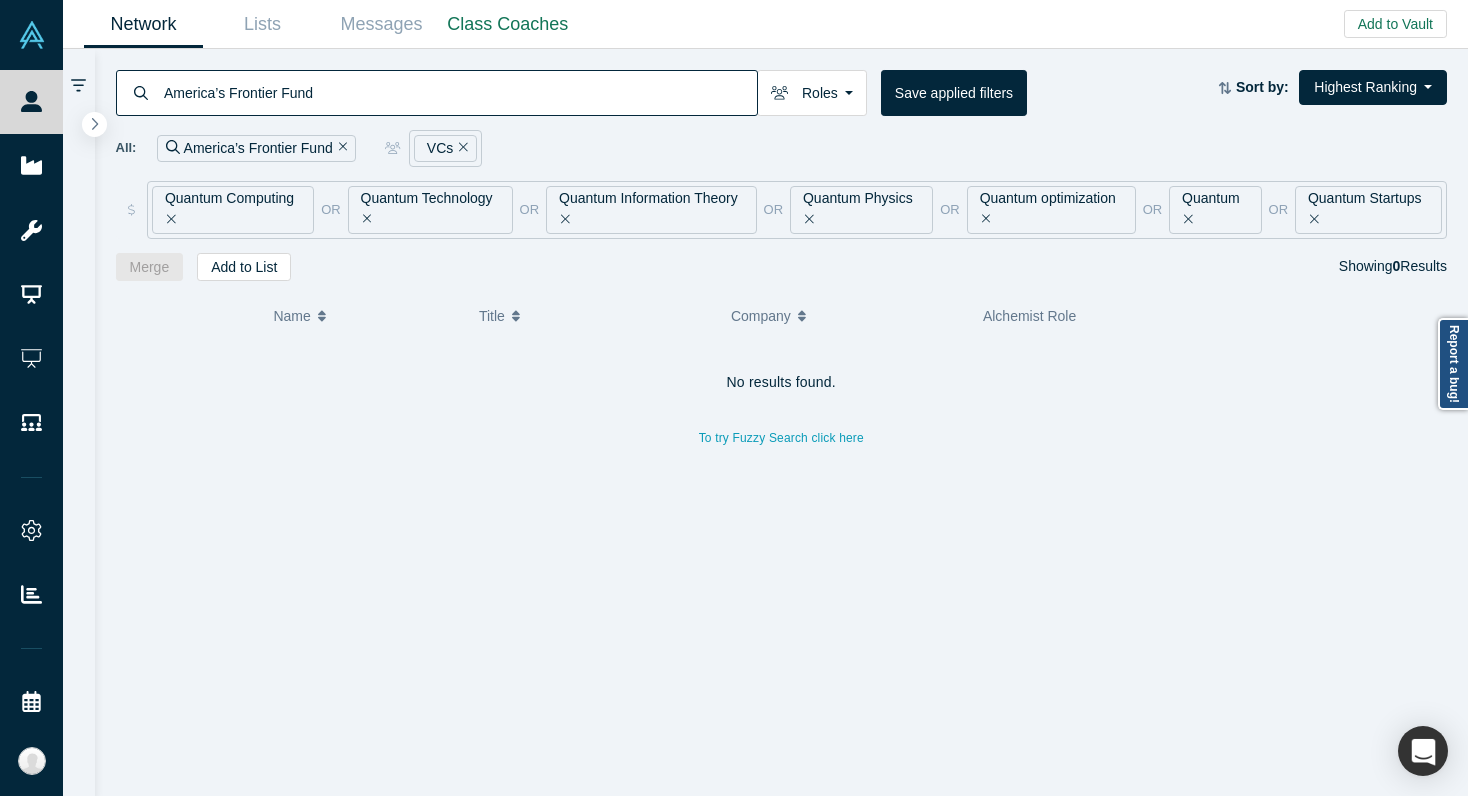 click 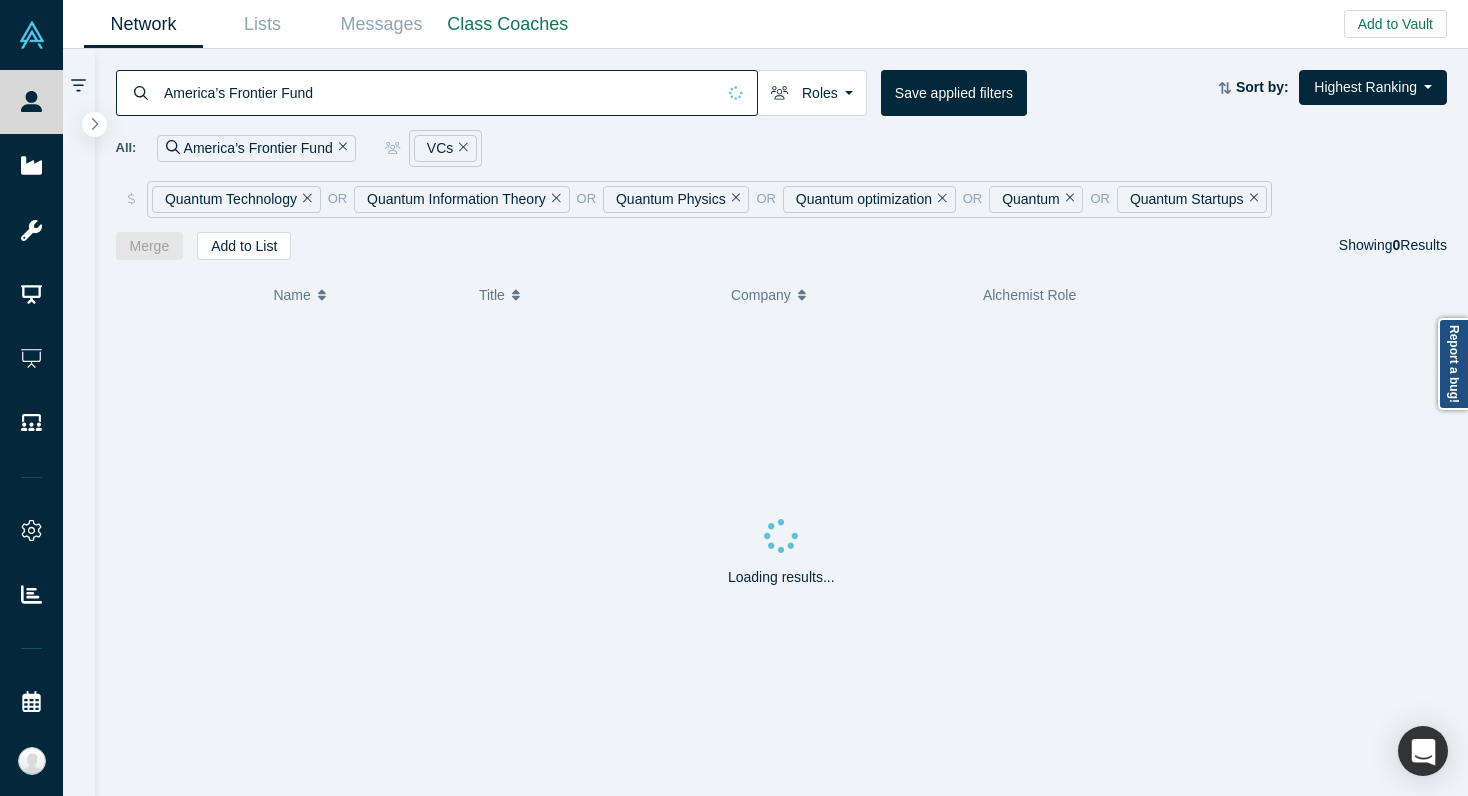 click 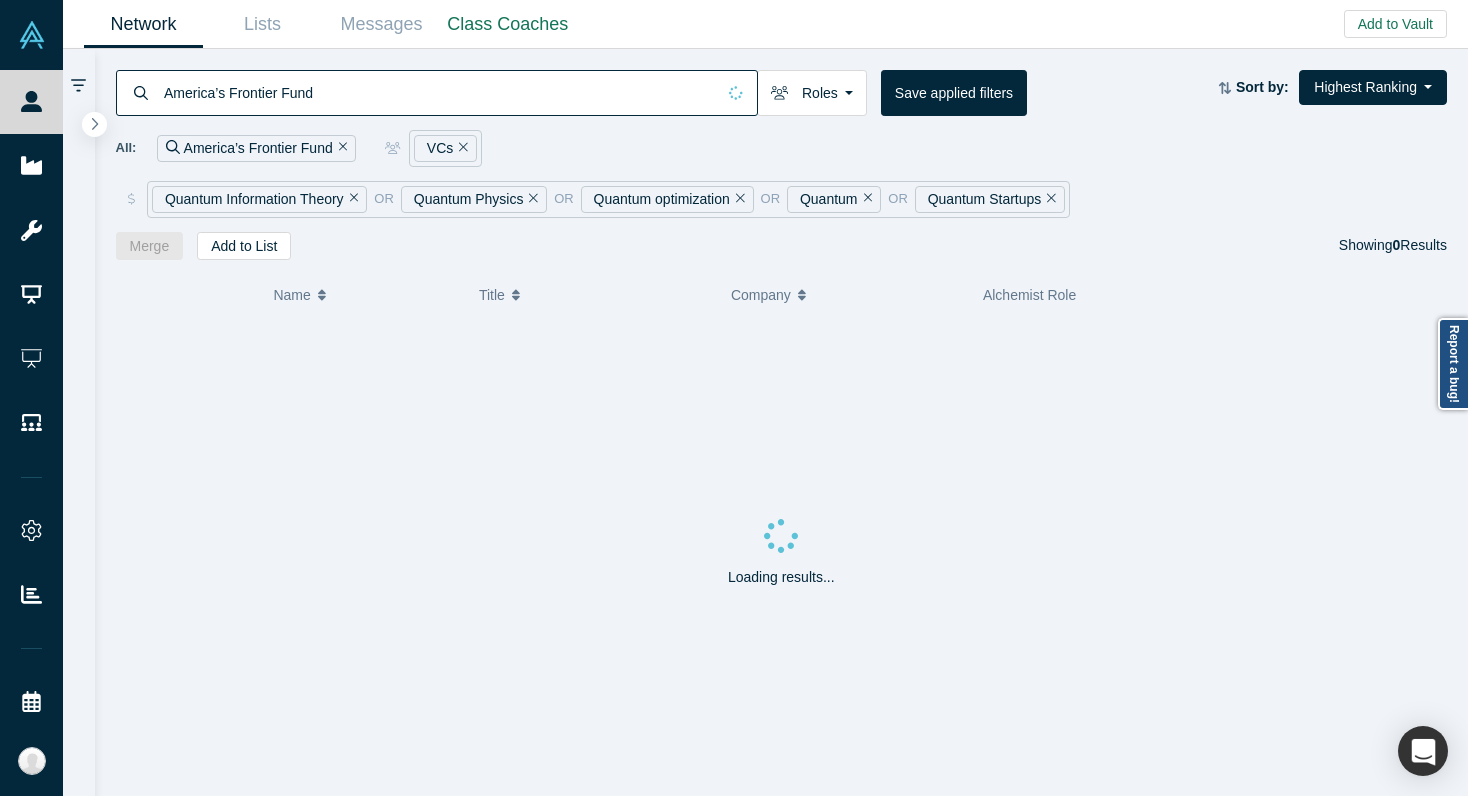 click 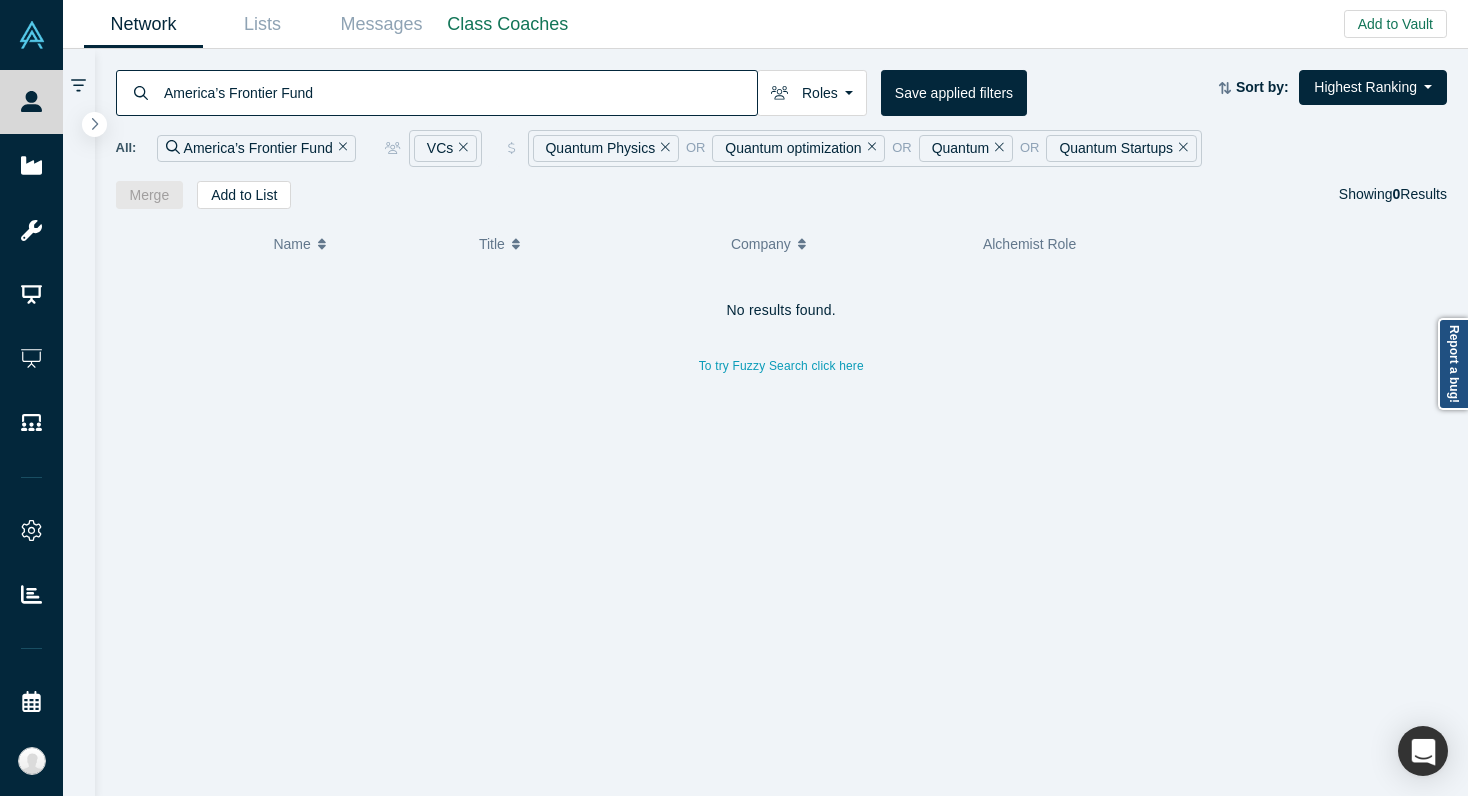click 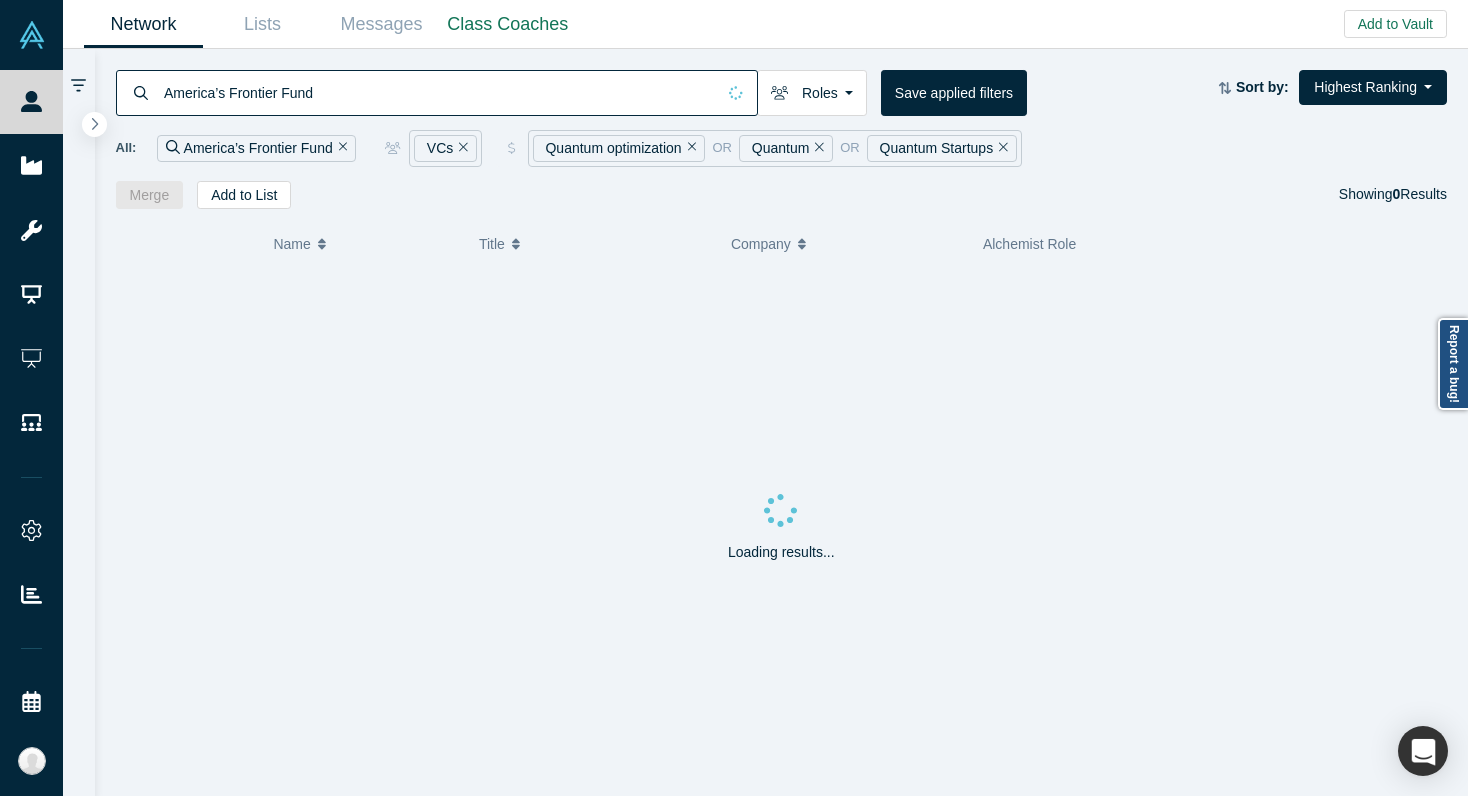 click 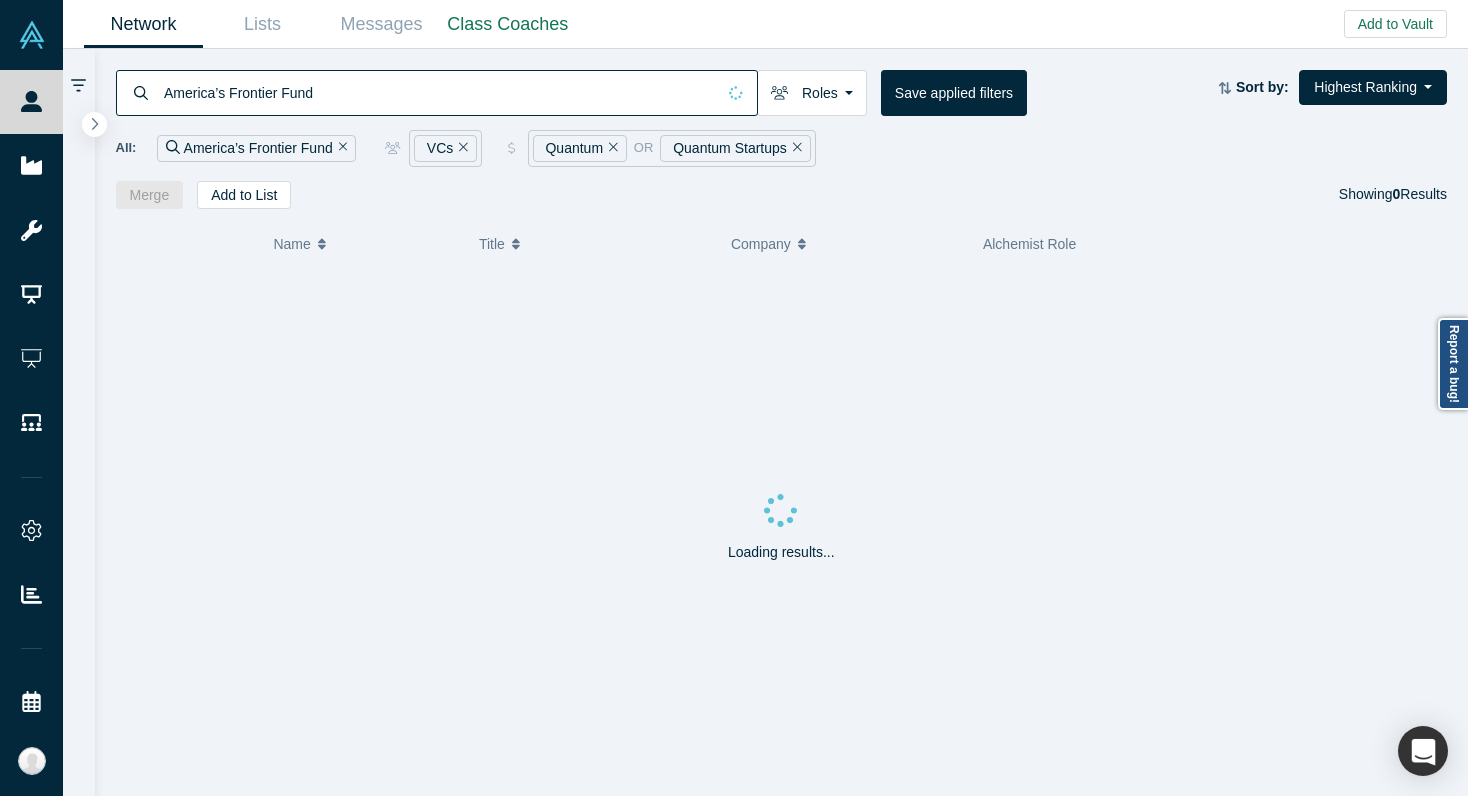 click on "Quantum" at bounding box center (580, 148) 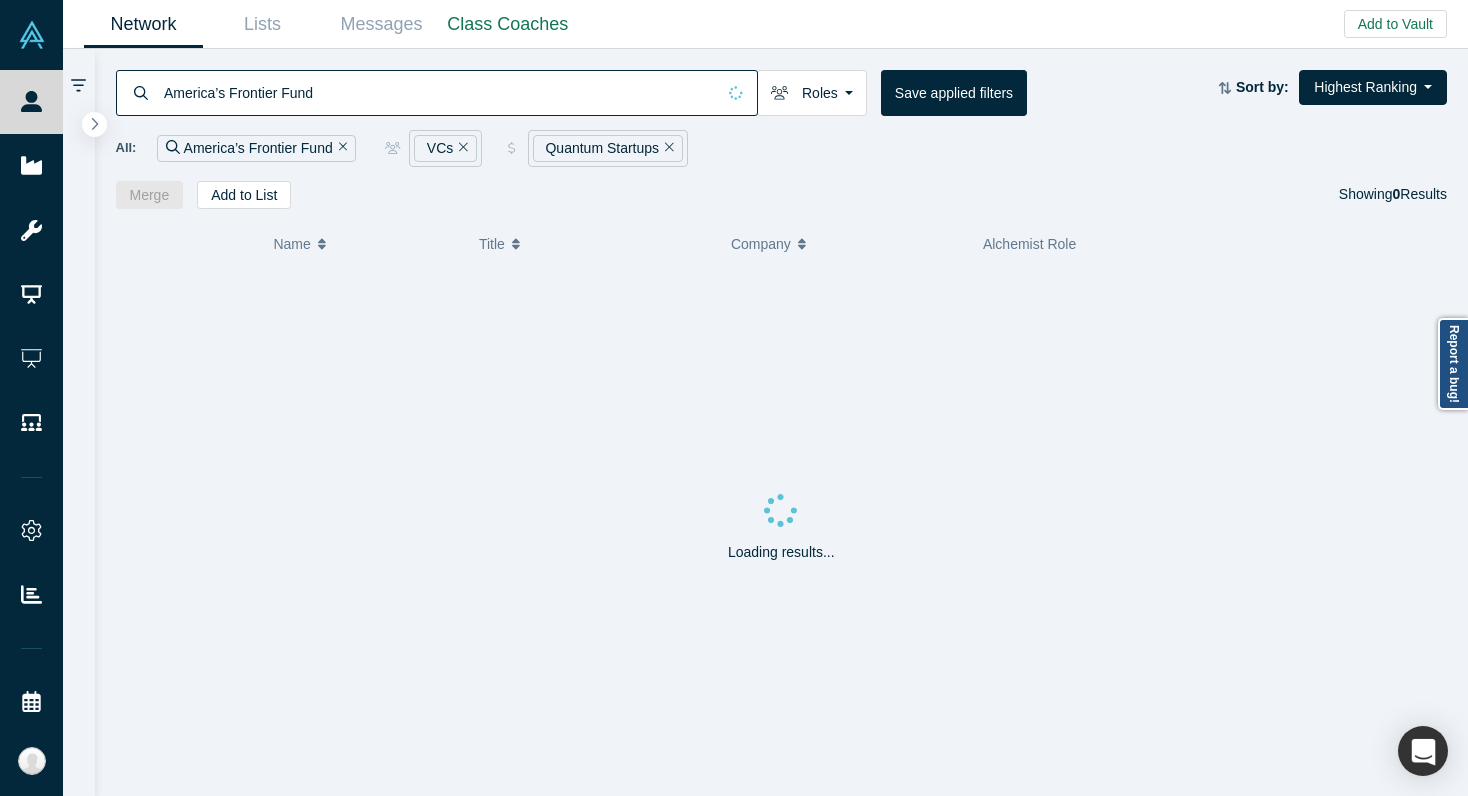 click 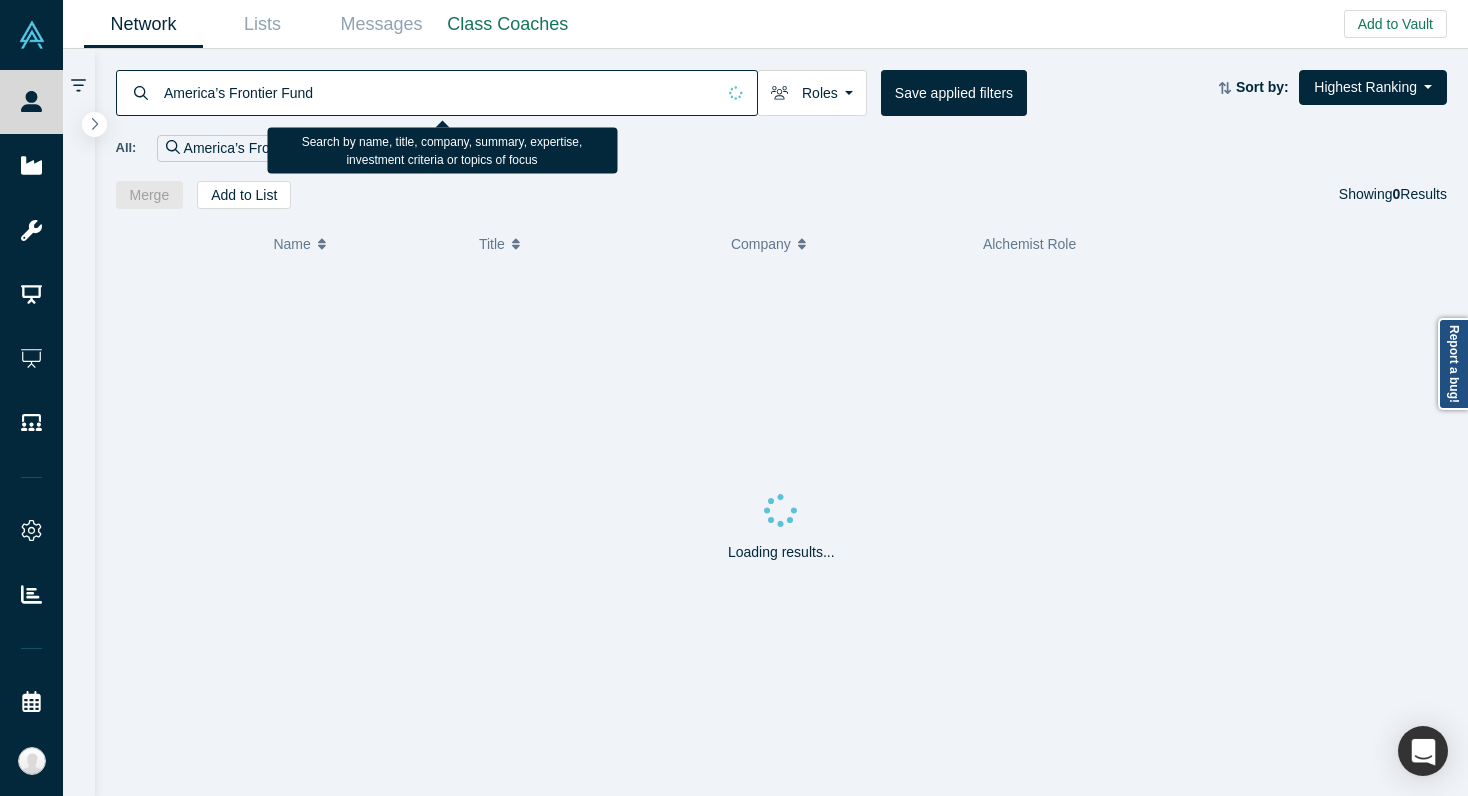 click on "America’s Frontier Fund" at bounding box center (438, 92) 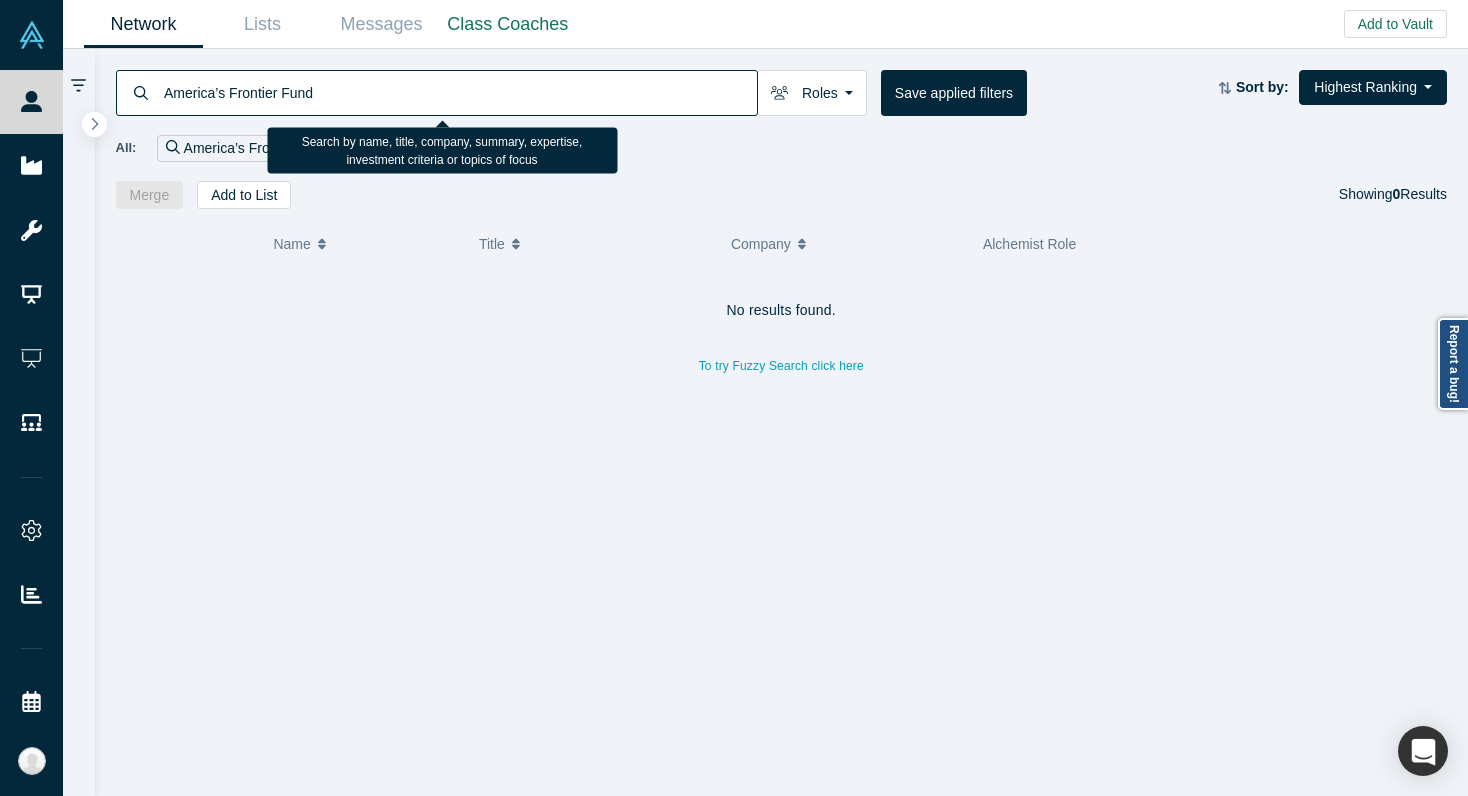 click on "America’s Frontier Fund" at bounding box center (459, 92) 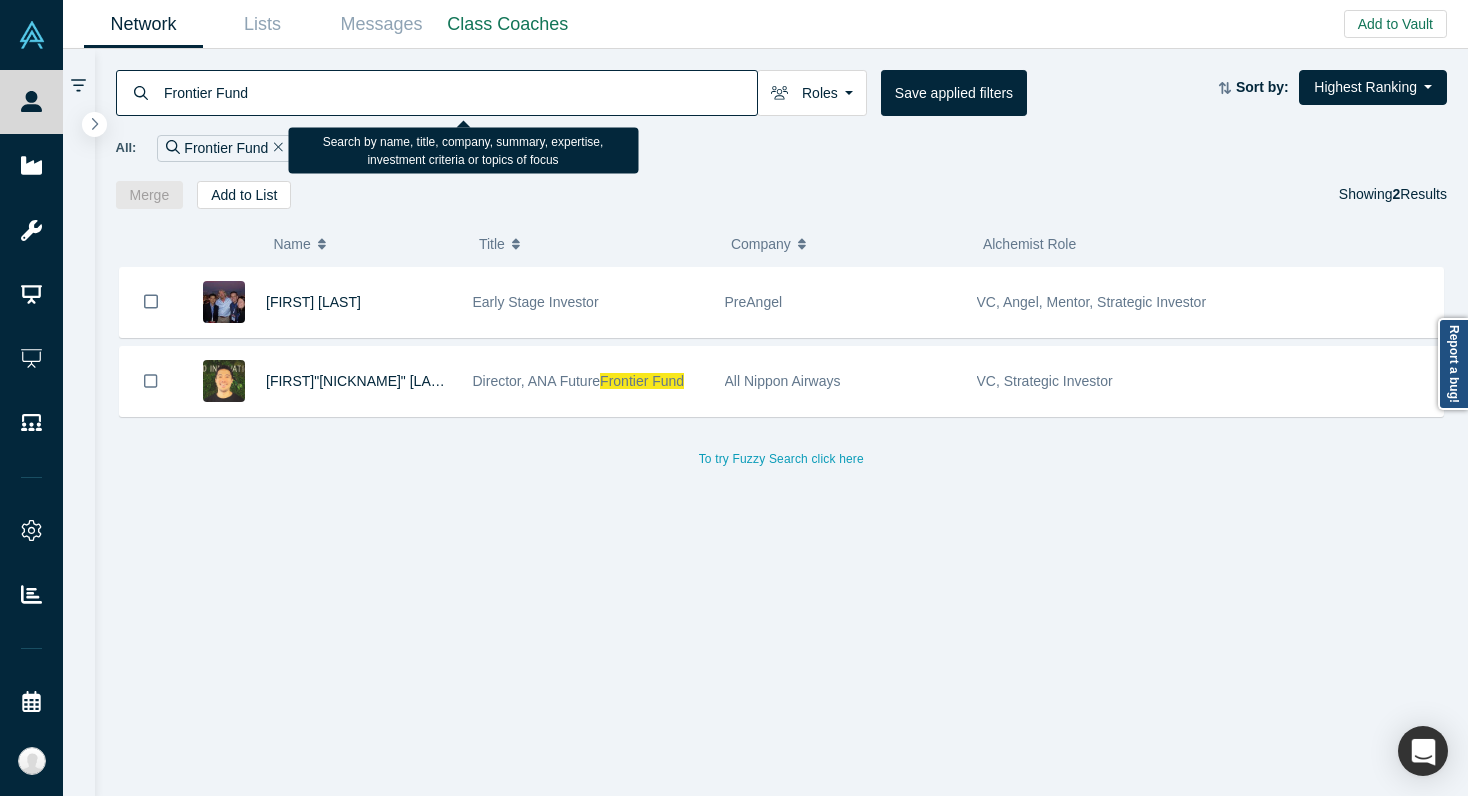 click on "Frontier Fund" at bounding box center [459, 92] 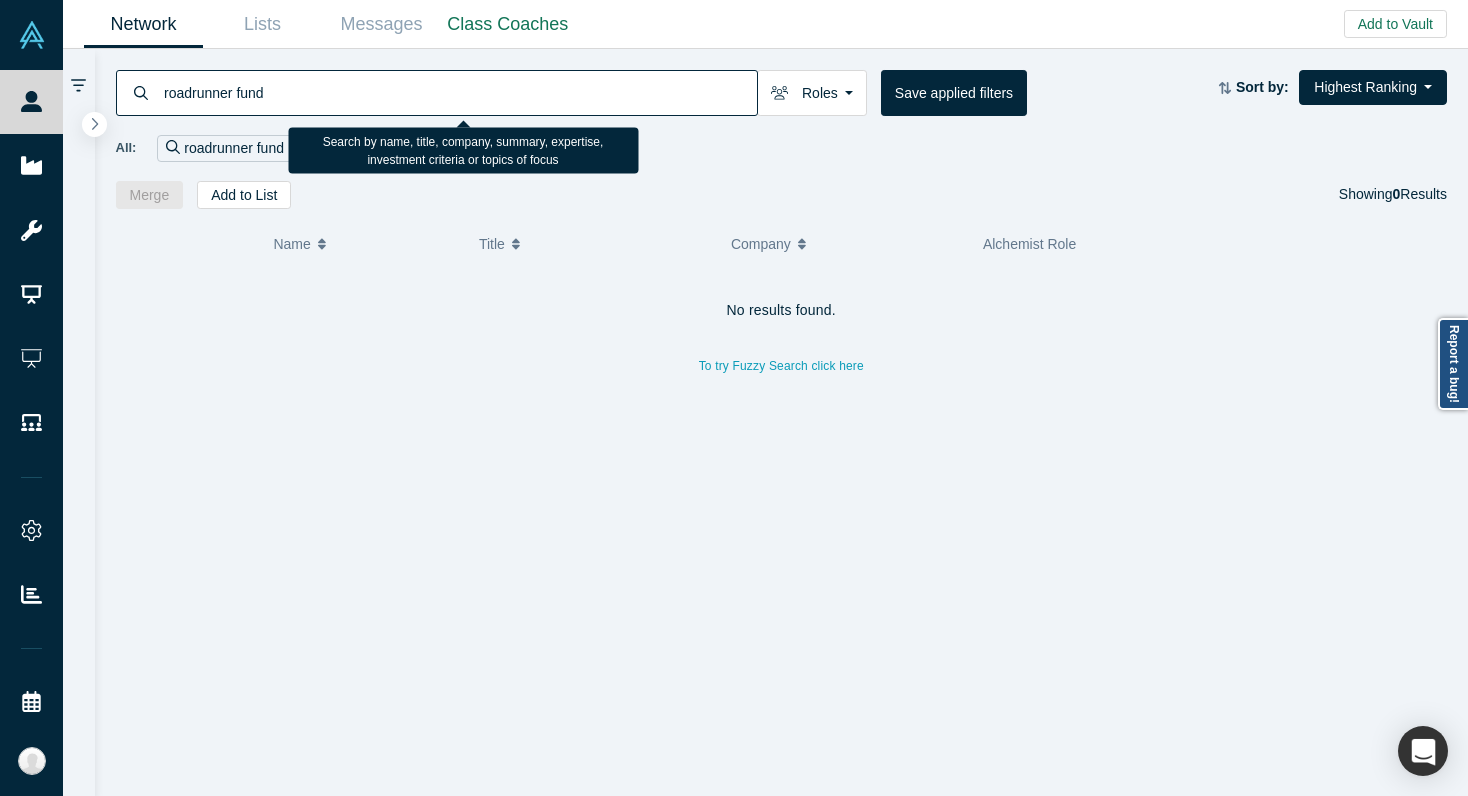 click on "roadrunner fund" at bounding box center (459, 92) 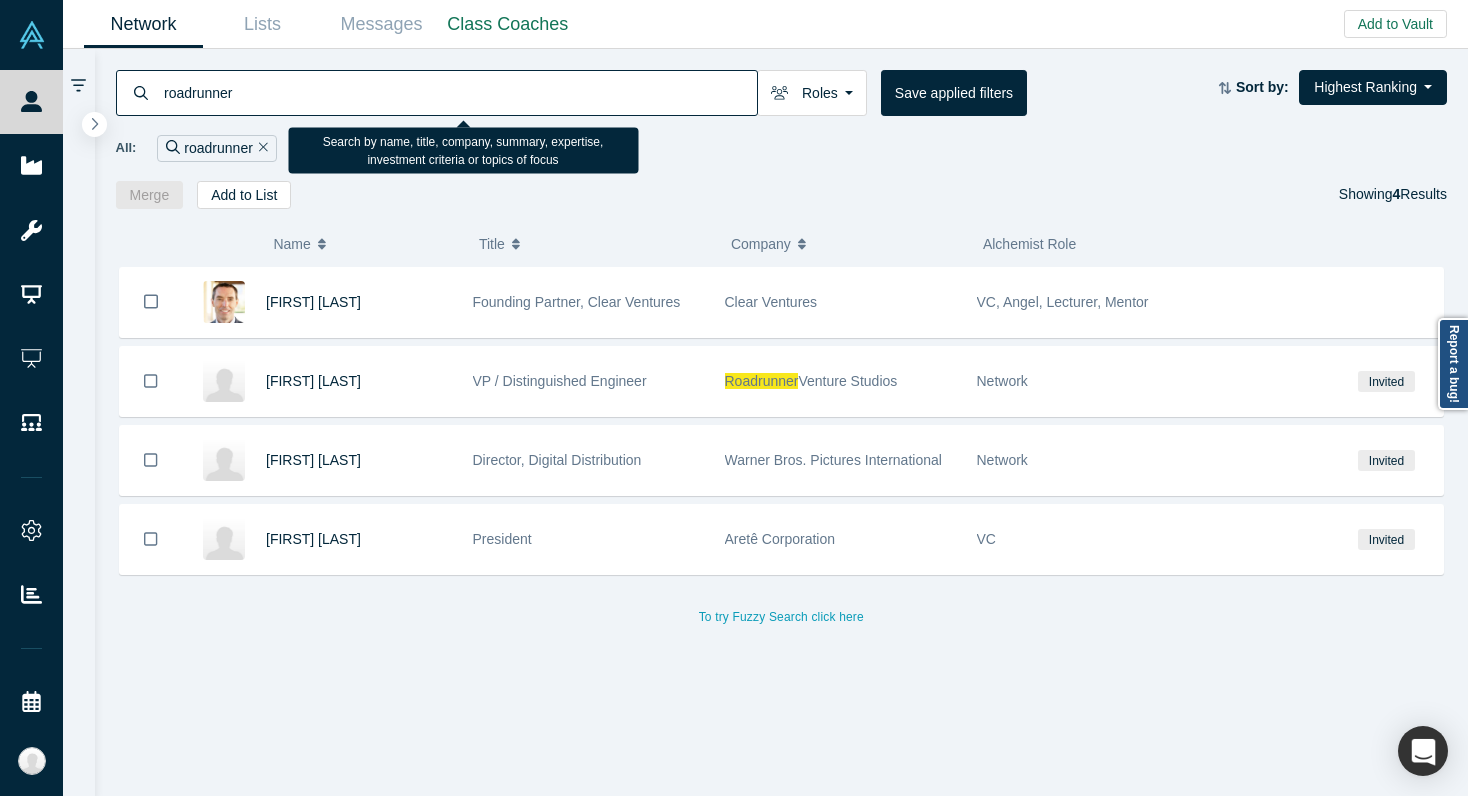 click on "roadrunner" at bounding box center (459, 92) 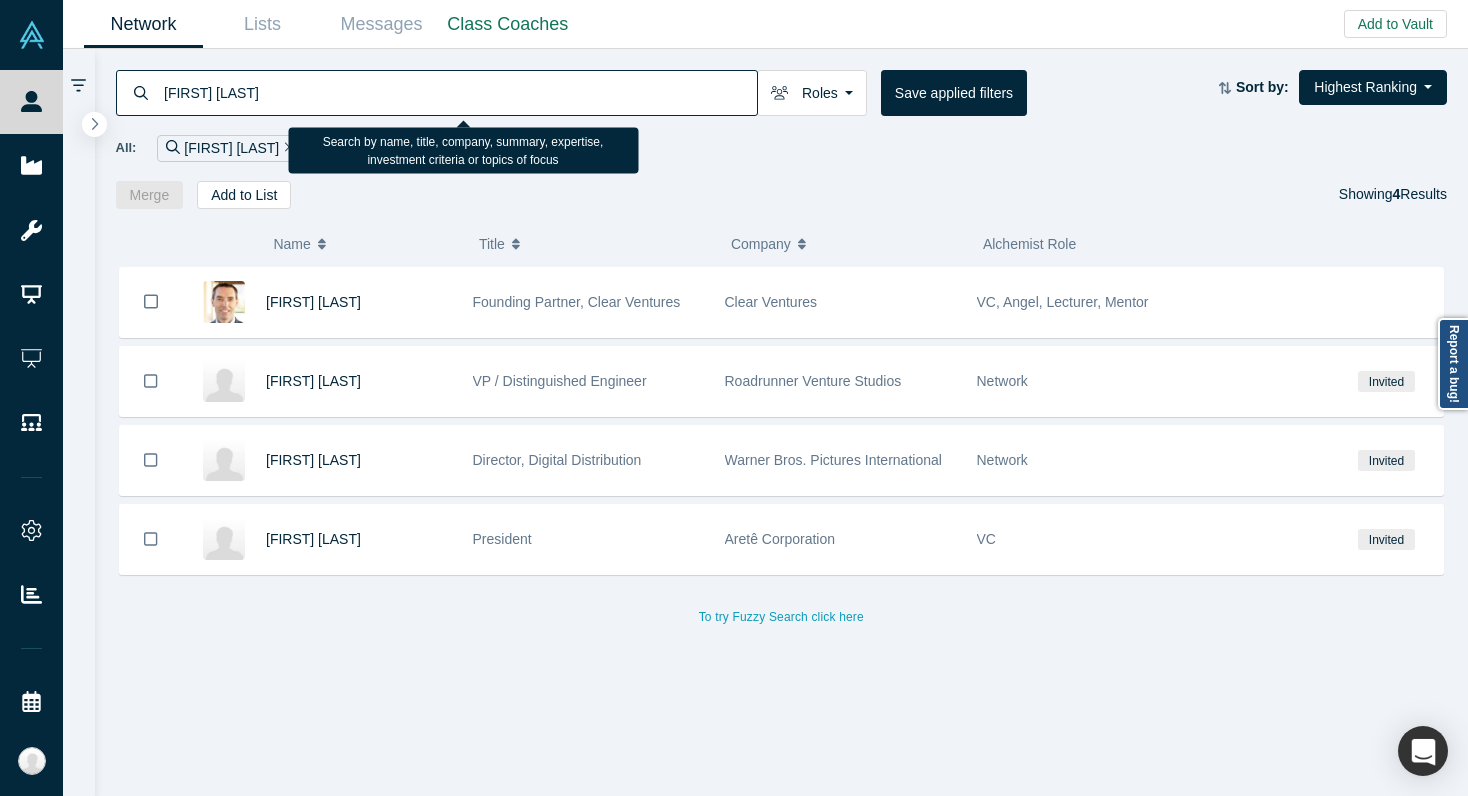 type on "[FIRST] [LAST]" 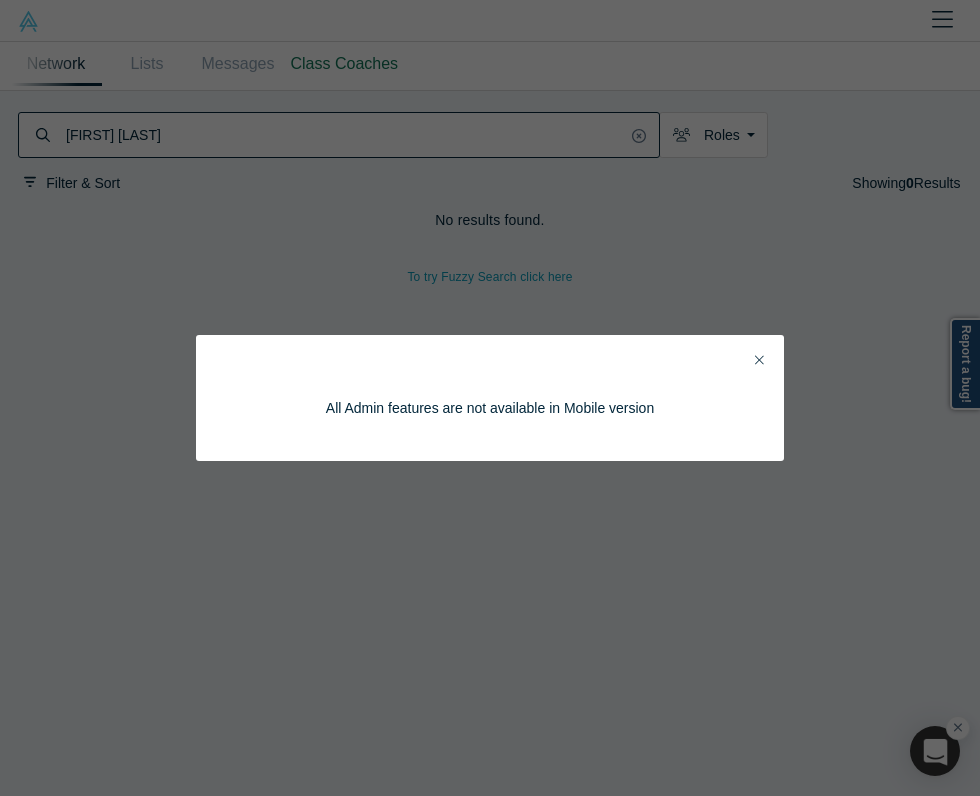 click on "All Admin features are not available in Mobile version" at bounding box center (490, 398) 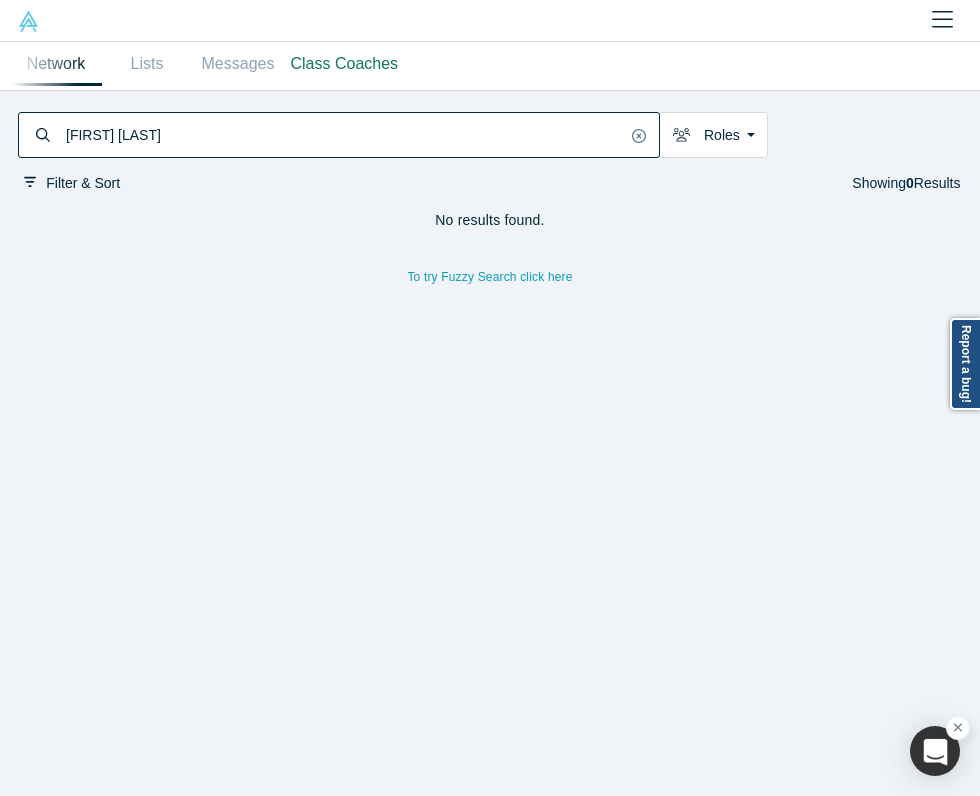 click on "[FIRST] [LAST]" at bounding box center (345, 135) 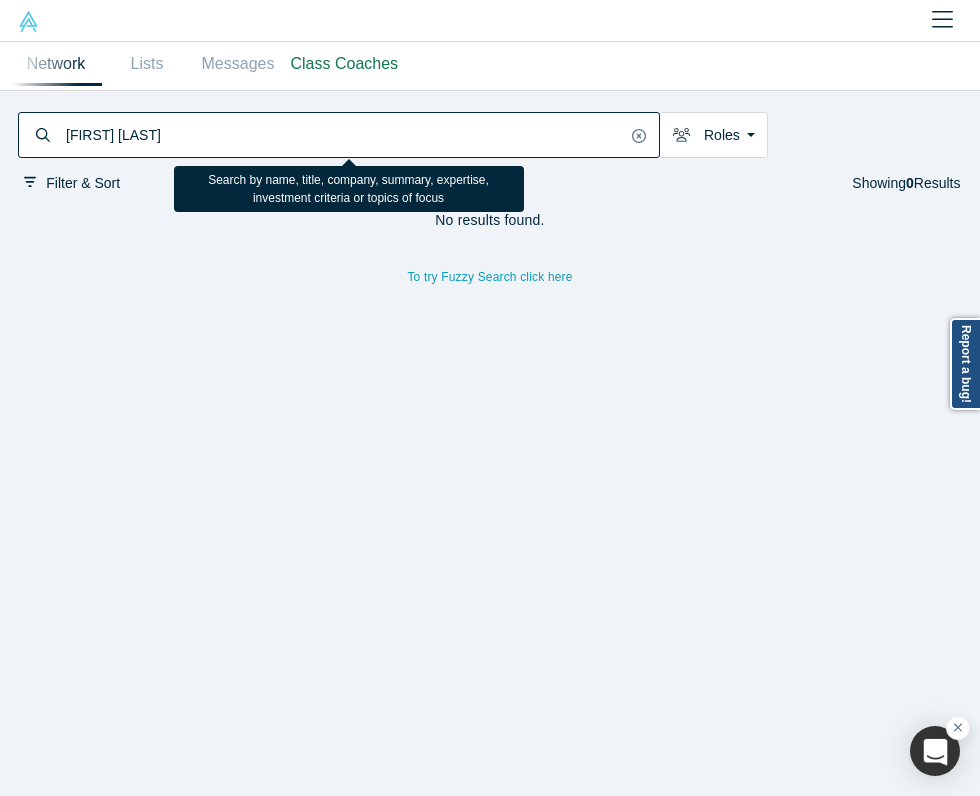 click on "[FIRST] [LAST]" at bounding box center [345, 135] 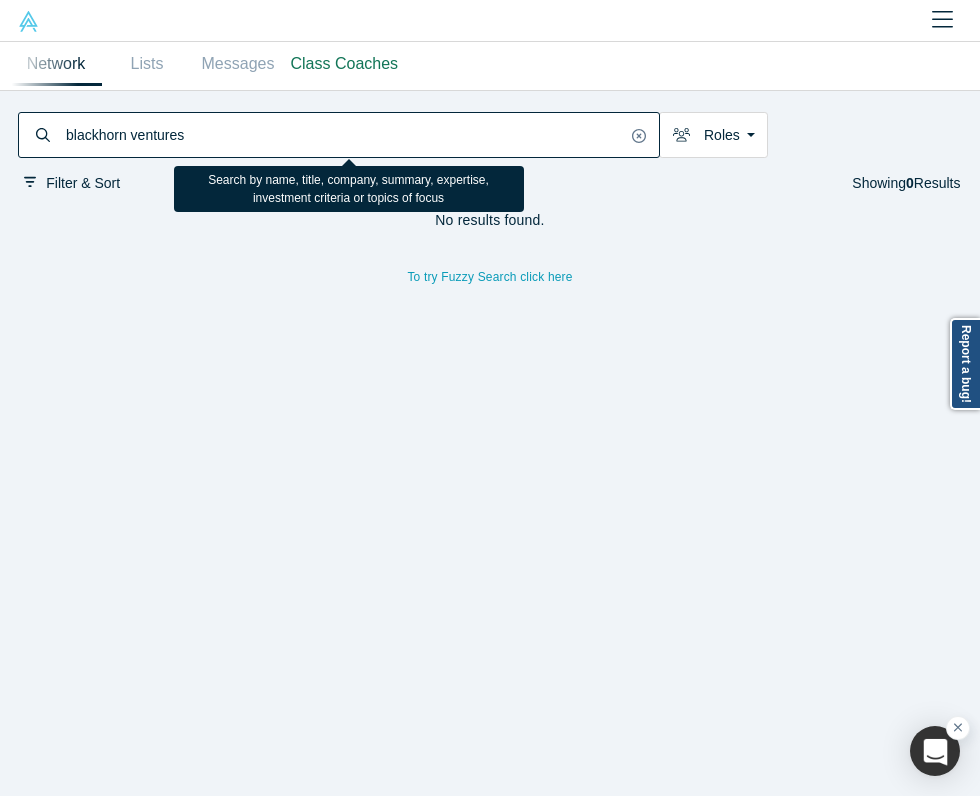 type on "blackhorn ventures" 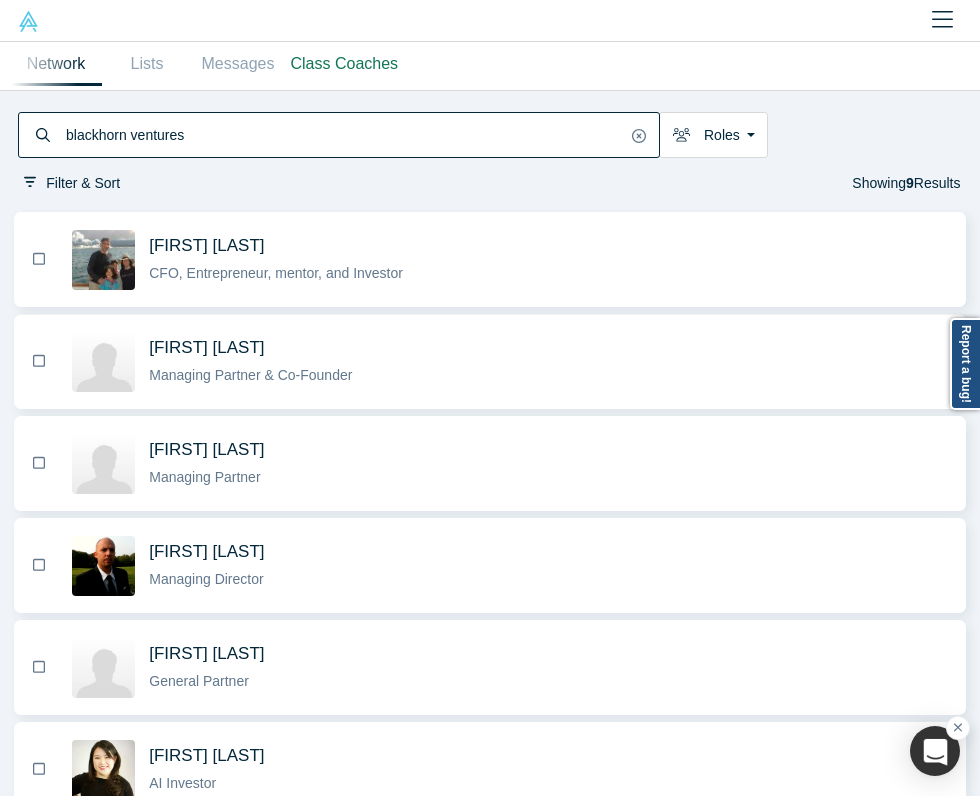 click on "[FIRST] [LAST]" at bounding box center [549, 347] 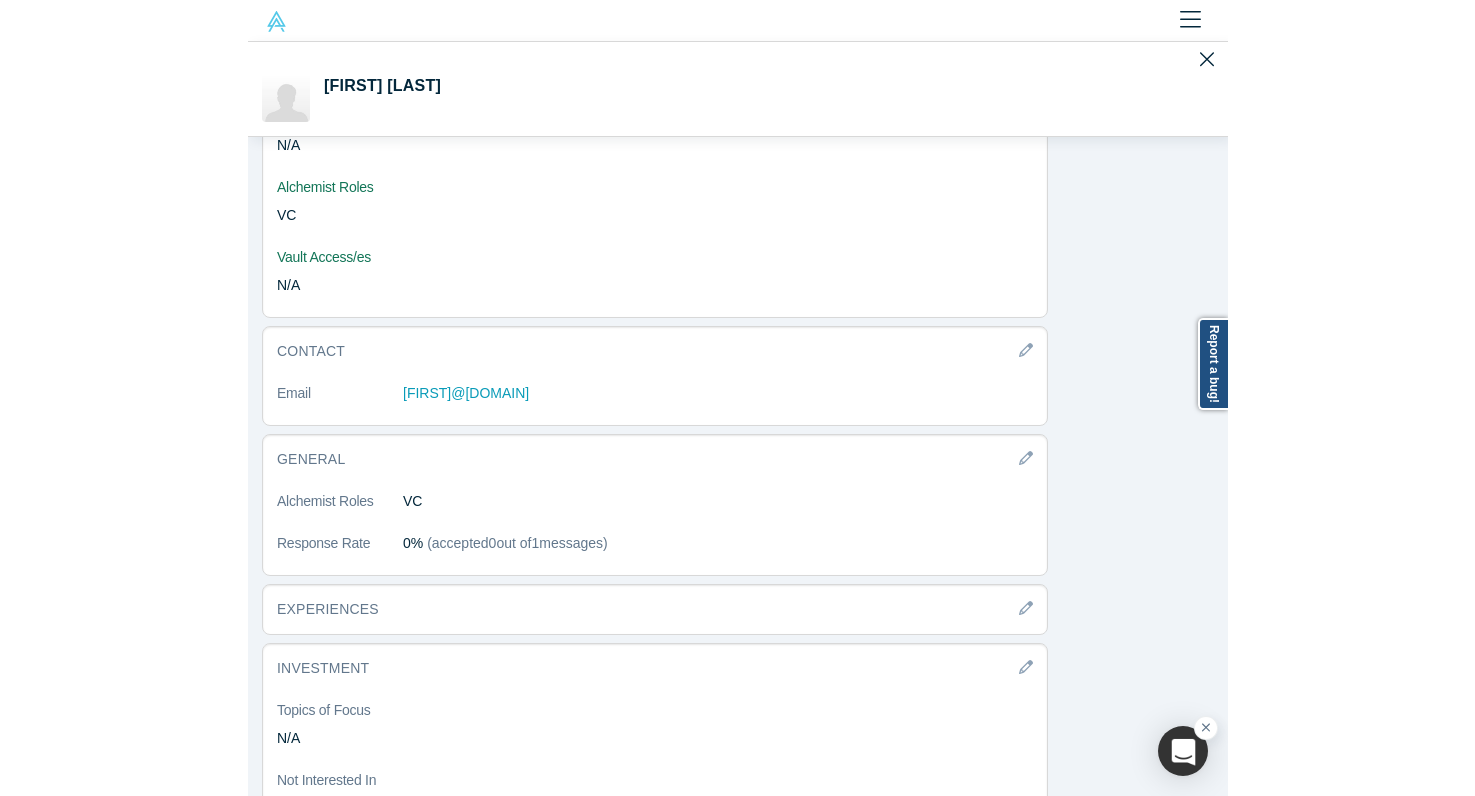scroll, scrollTop: 481, scrollLeft: 0, axis: vertical 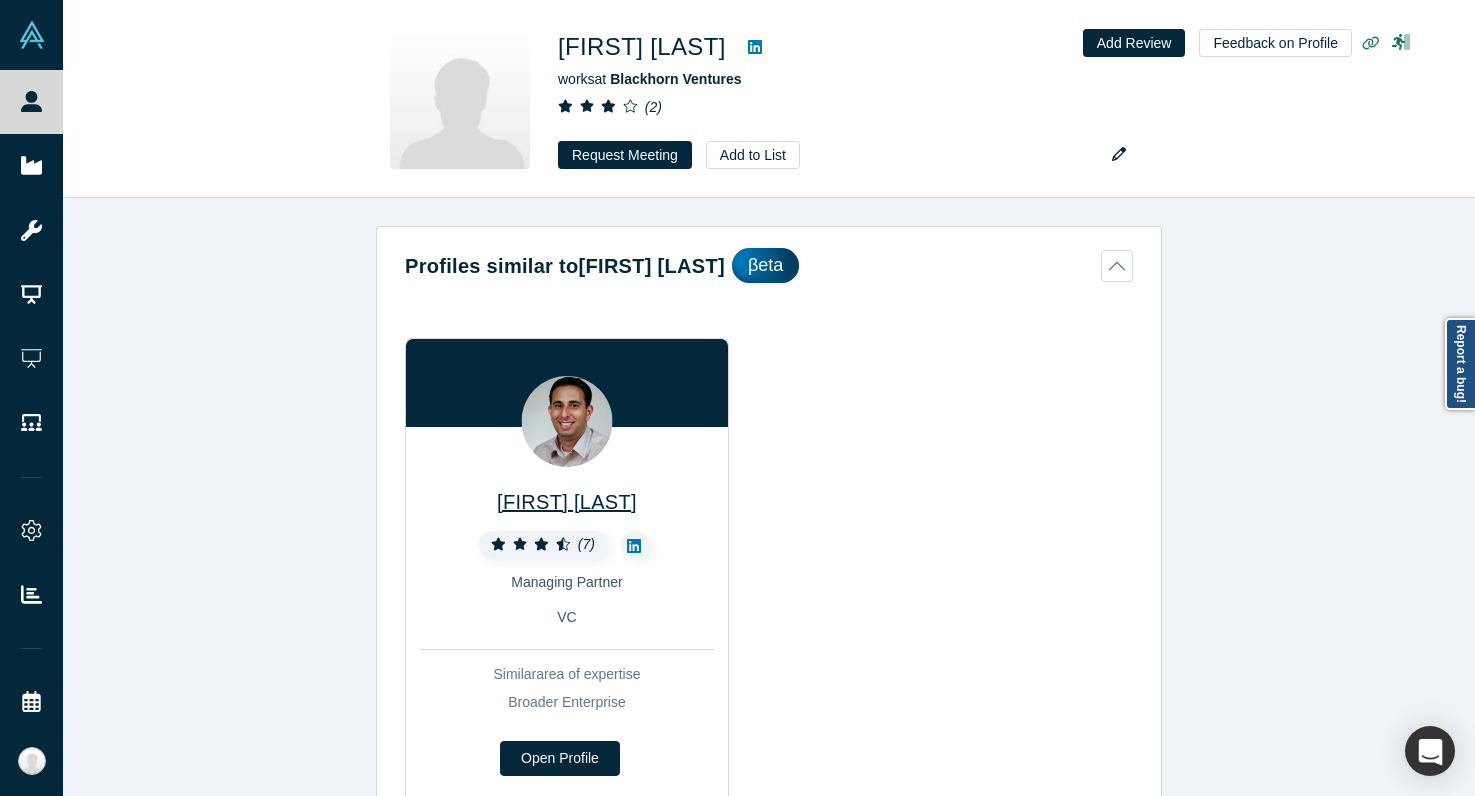 click on "[FIRST] [LAST]" at bounding box center (567, 502) 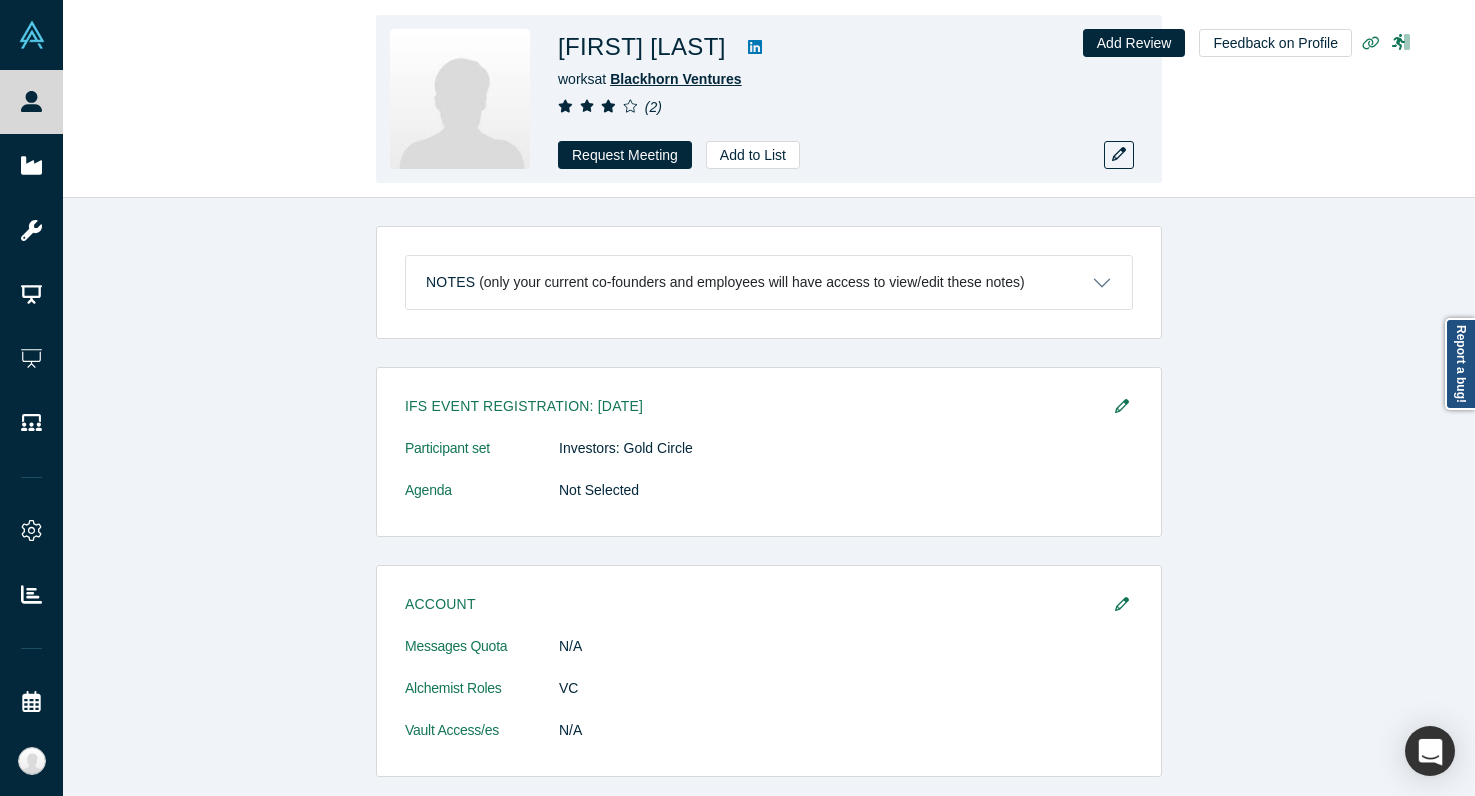 click on "Blackhorn Ventures" at bounding box center (676, 79) 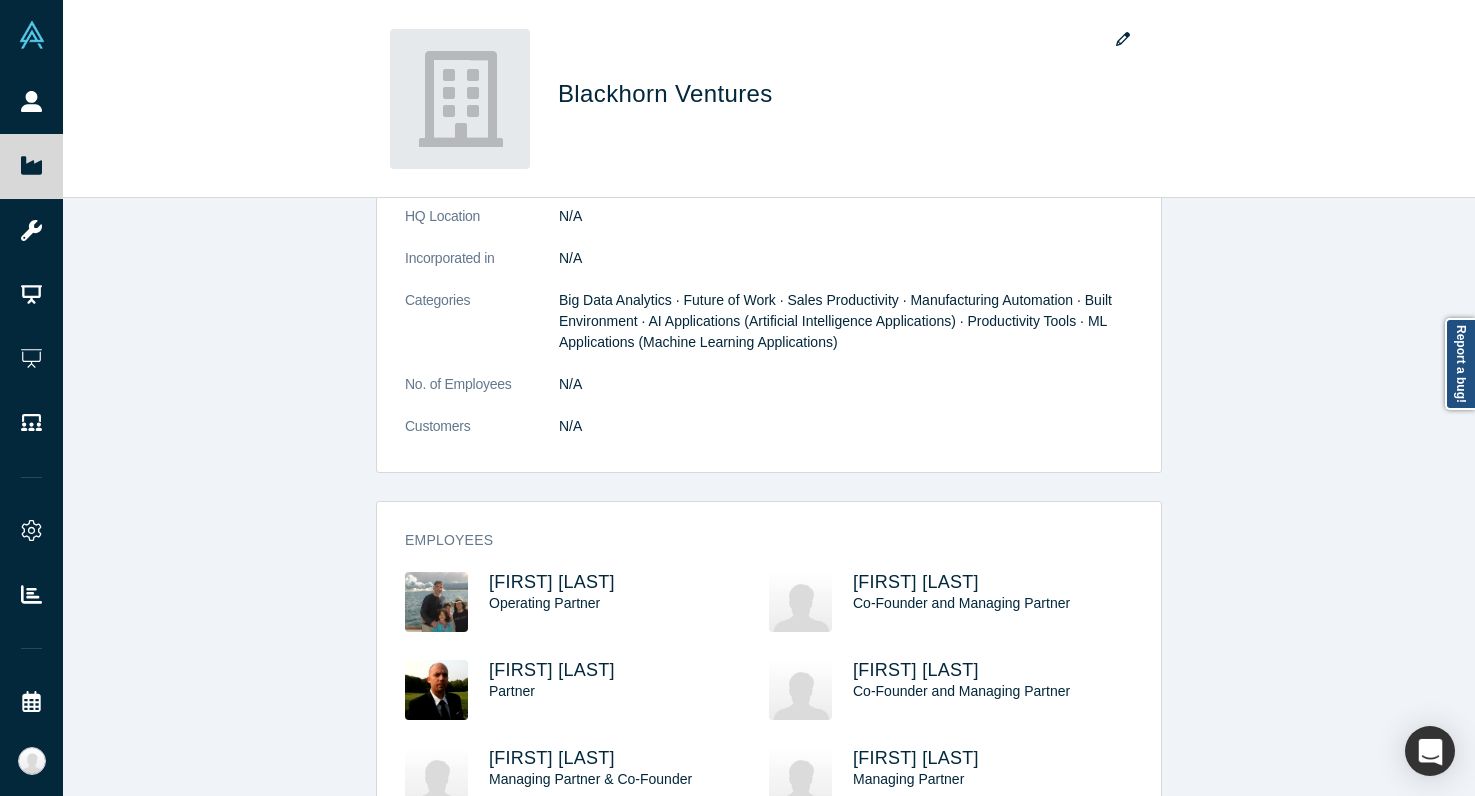 scroll, scrollTop: 424, scrollLeft: 0, axis: vertical 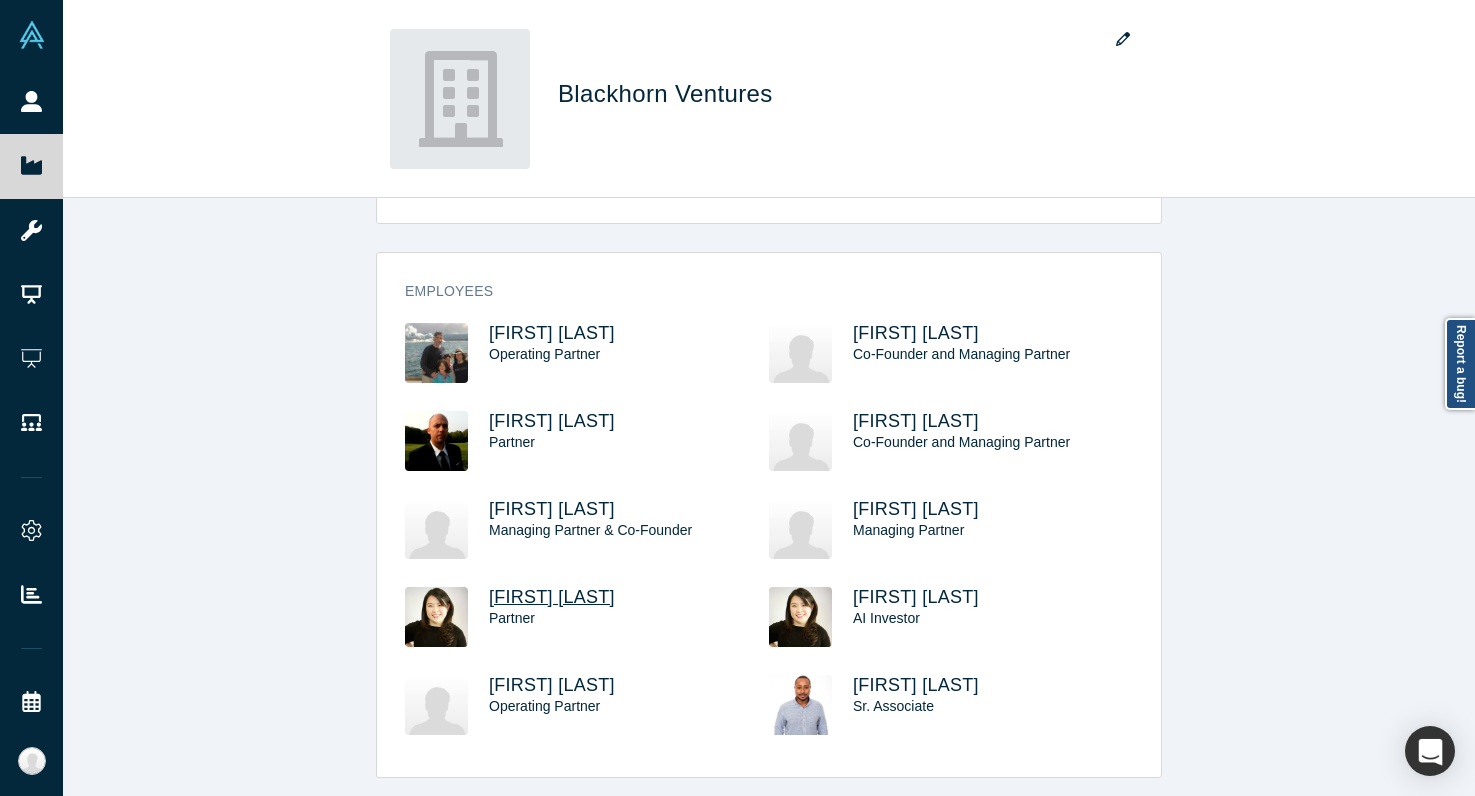 click on "[FIRST] [LAST]" at bounding box center (552, 597) 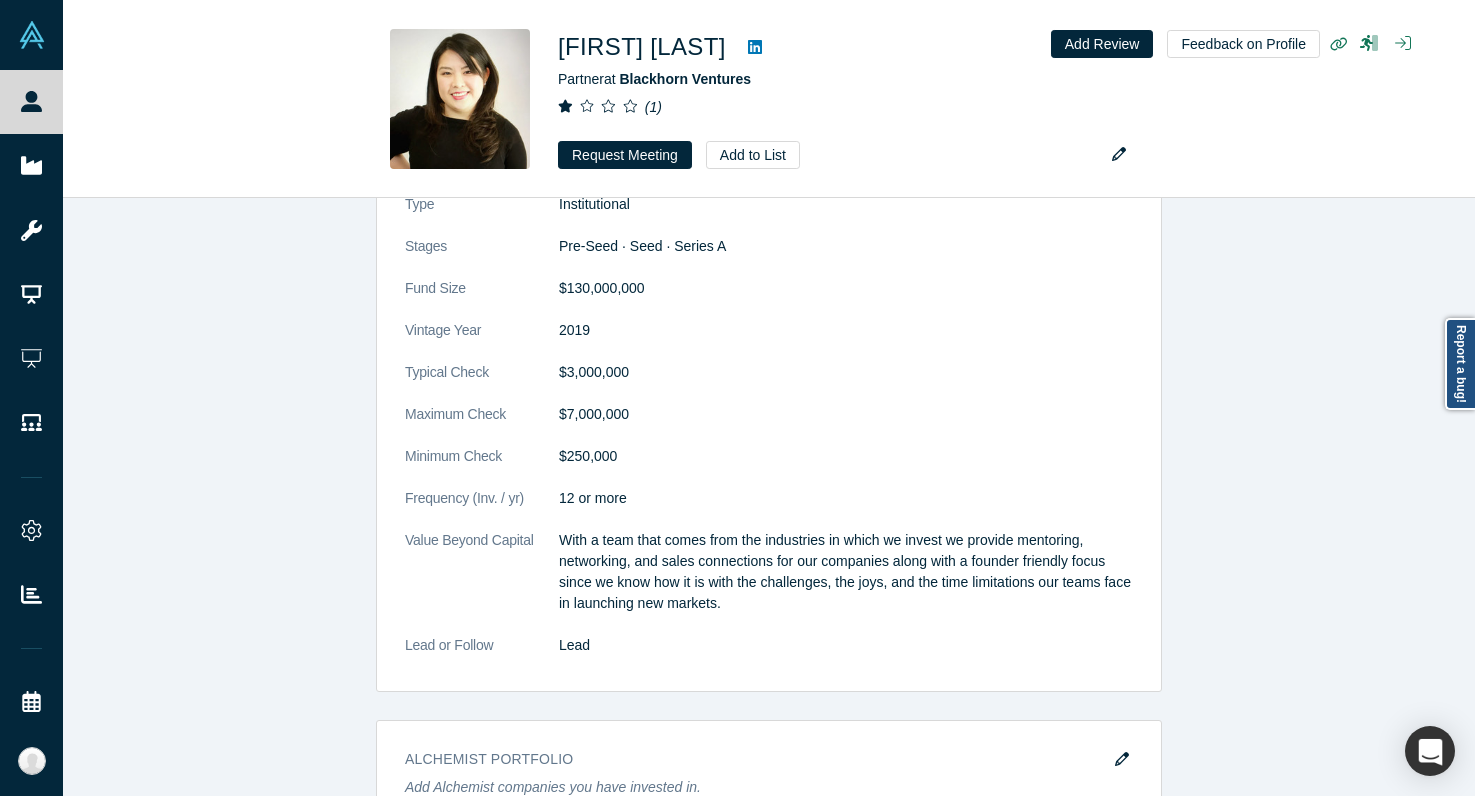 scroll, scrollTop: 3465, scrollLeft: 0, axis: vertical 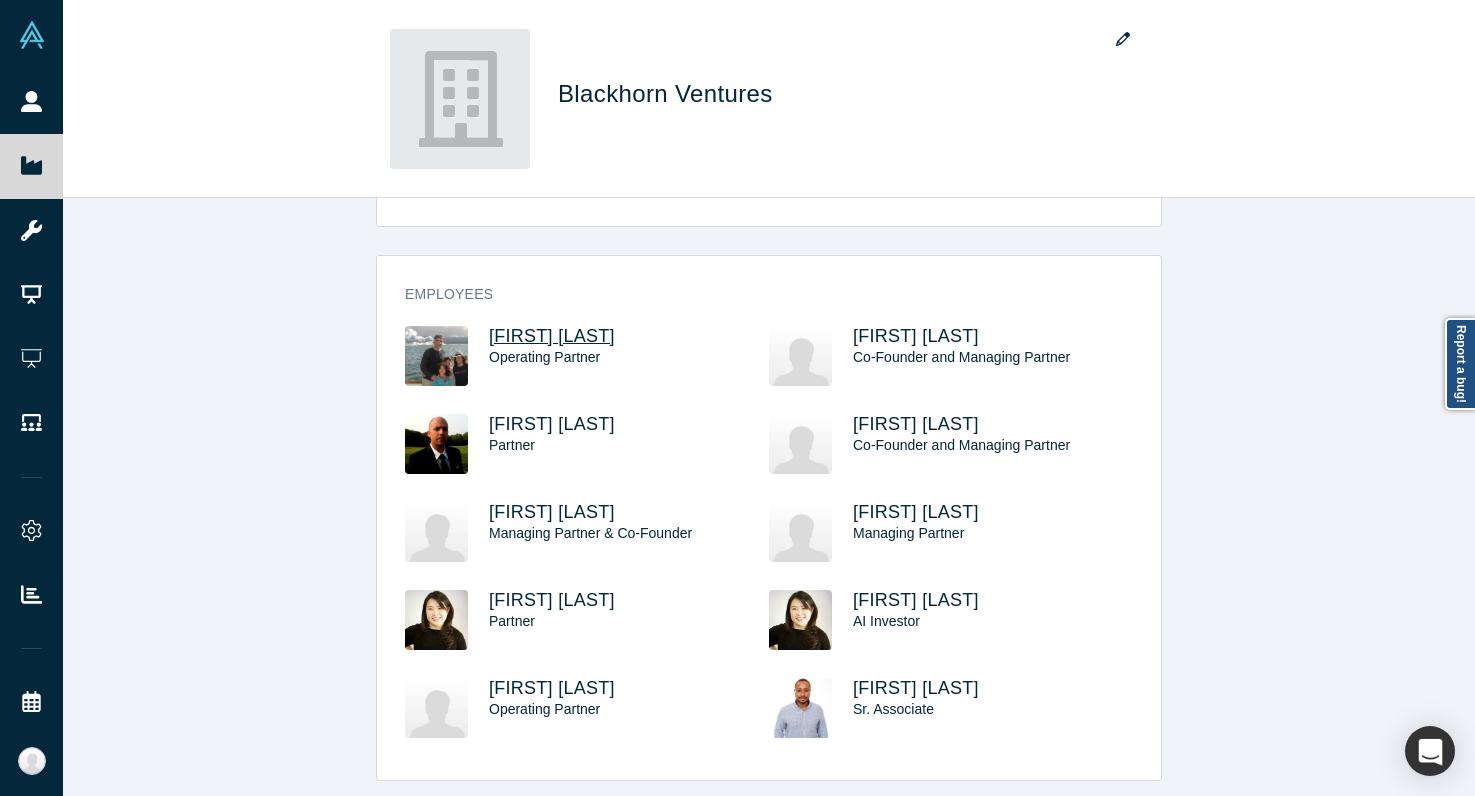 click on "[FIRST] [LAST]" at bounding box center (552, 336) 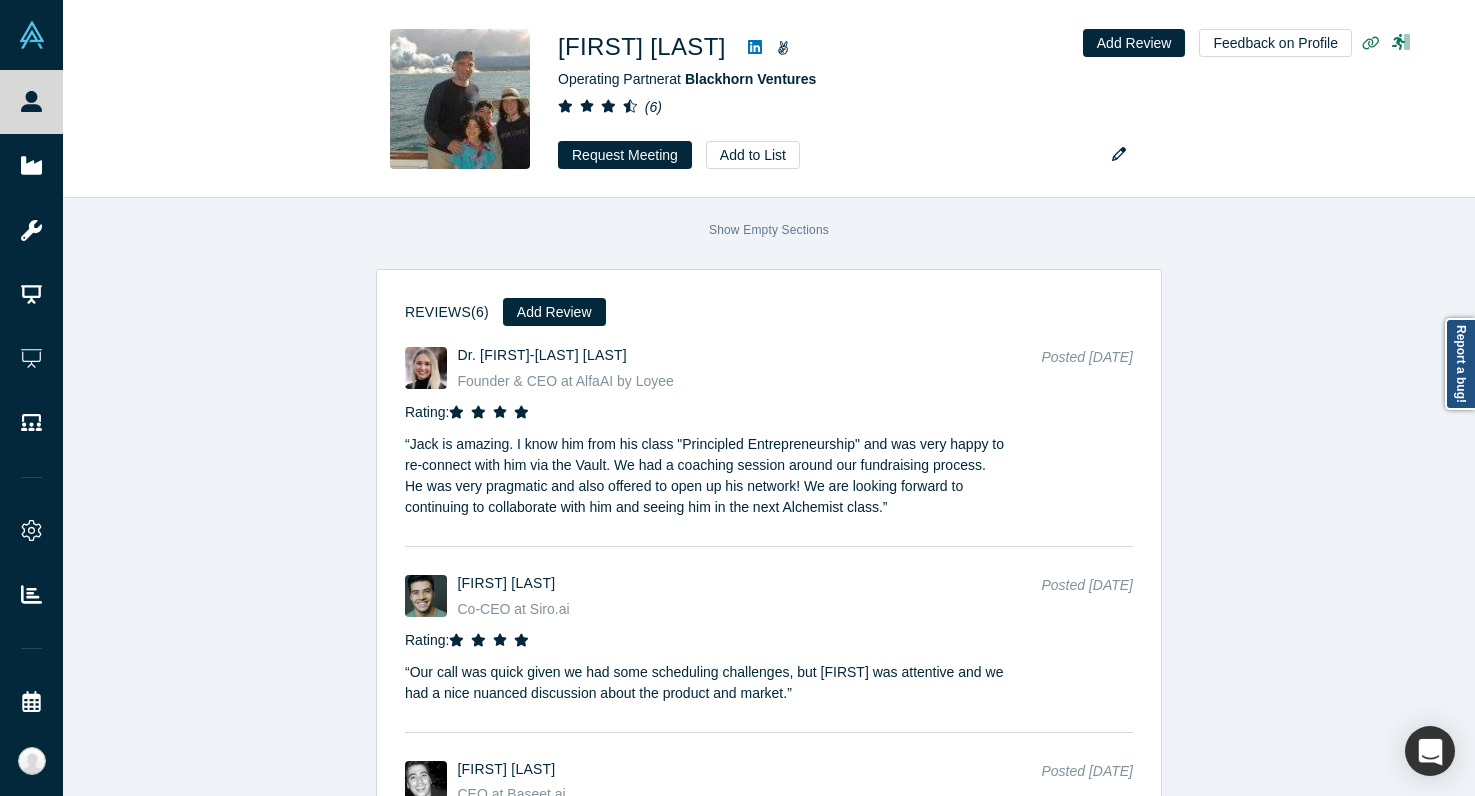 scroll, scrollTop: 3004, scrollLeft: 0, axis: vertical 